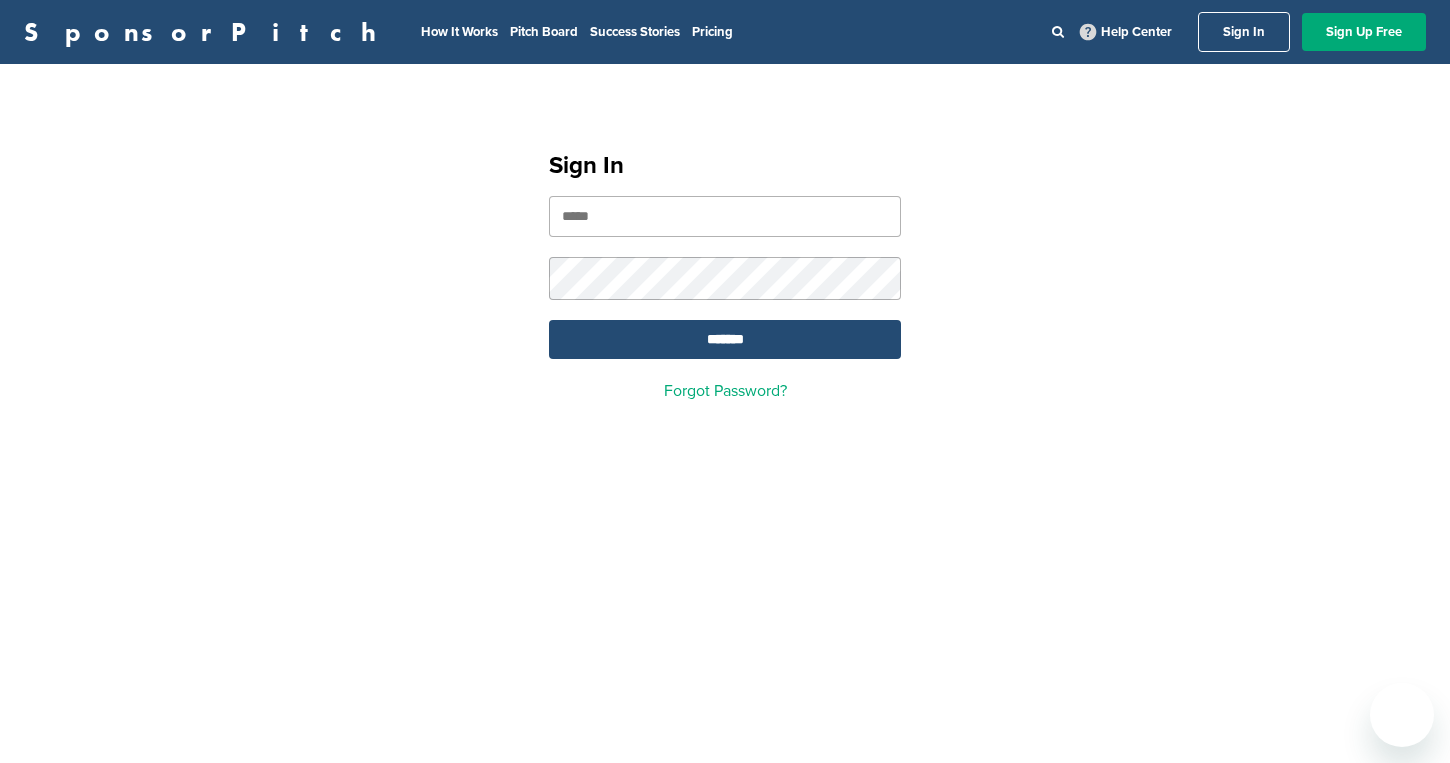 scroll, scrollTop: 0, scrollLeft: 0, axis: both 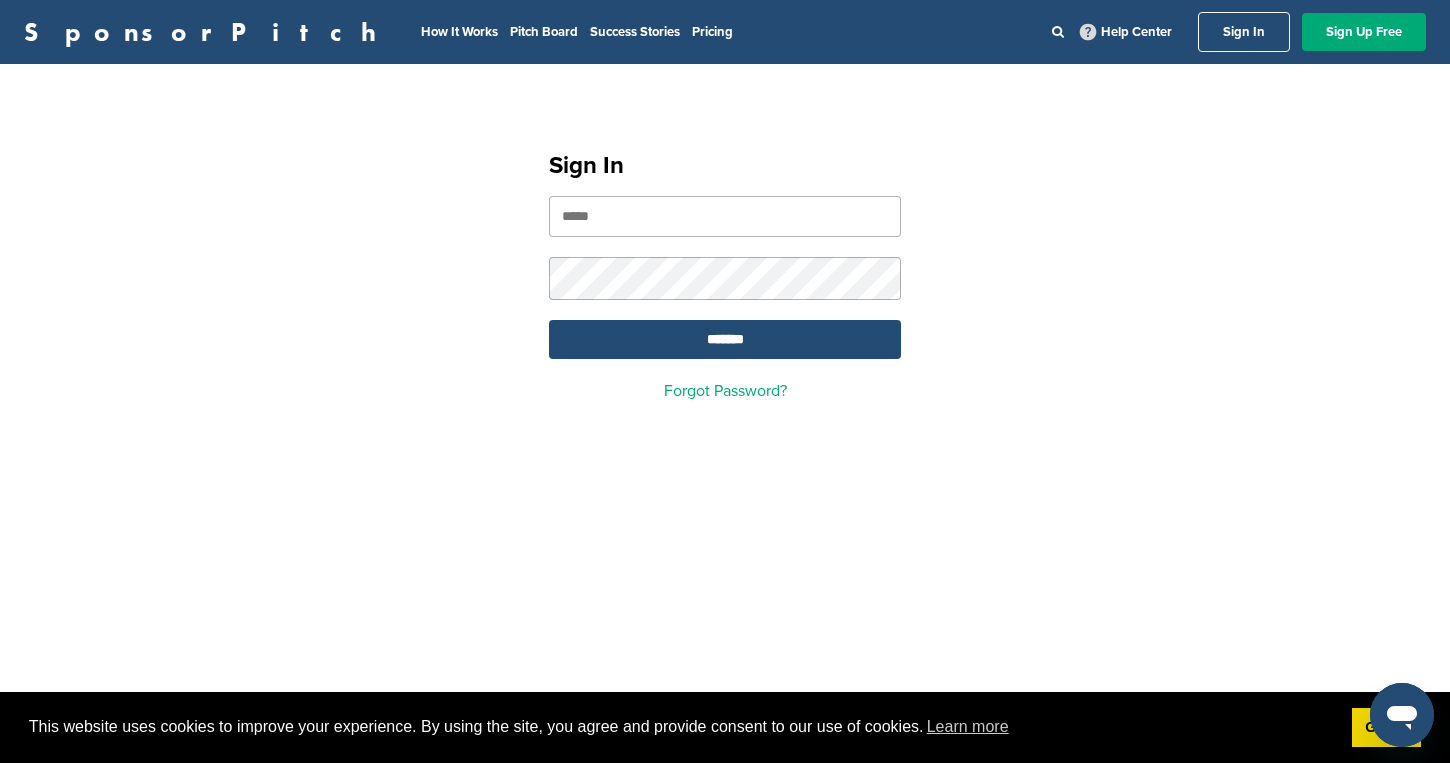 type on "**********" 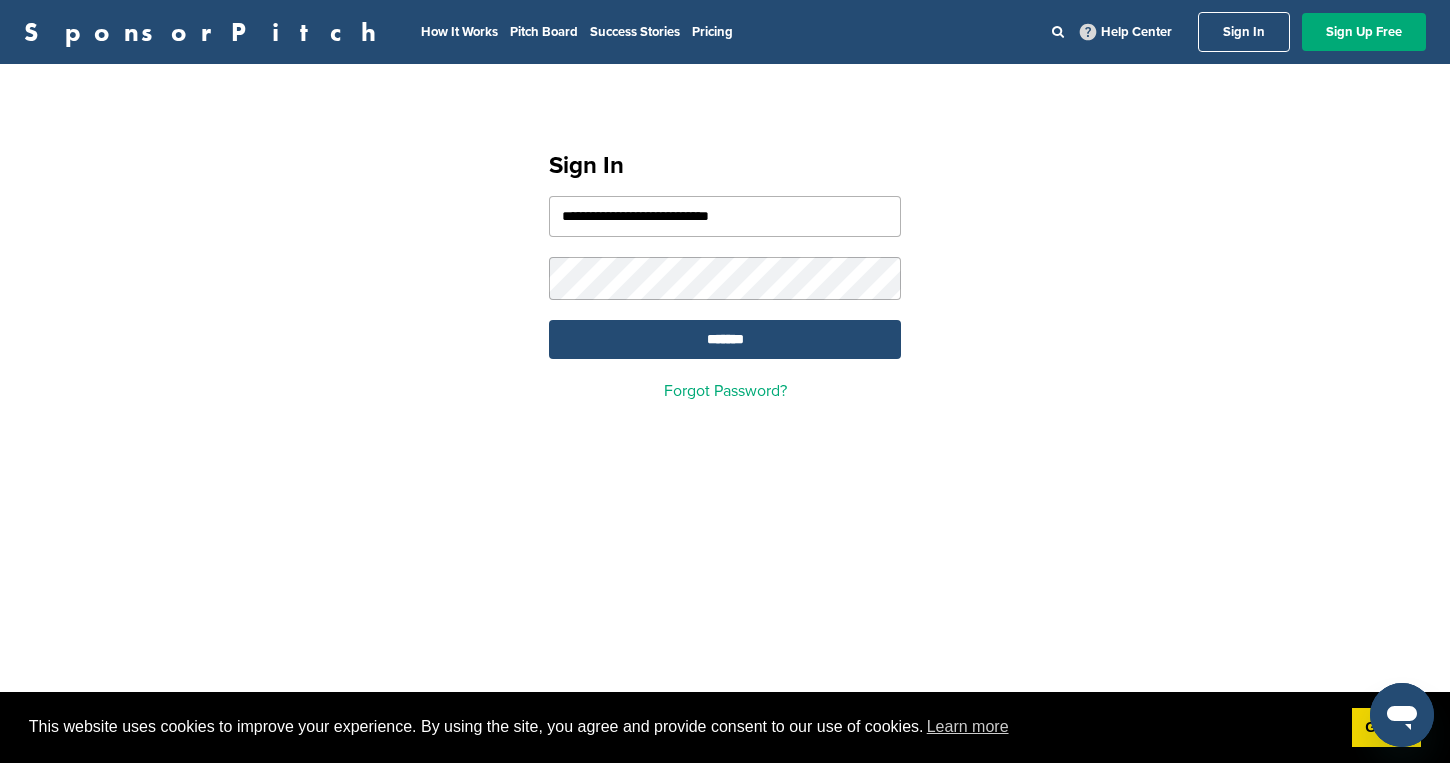 click on "*******" at bounding box center (725, 339) 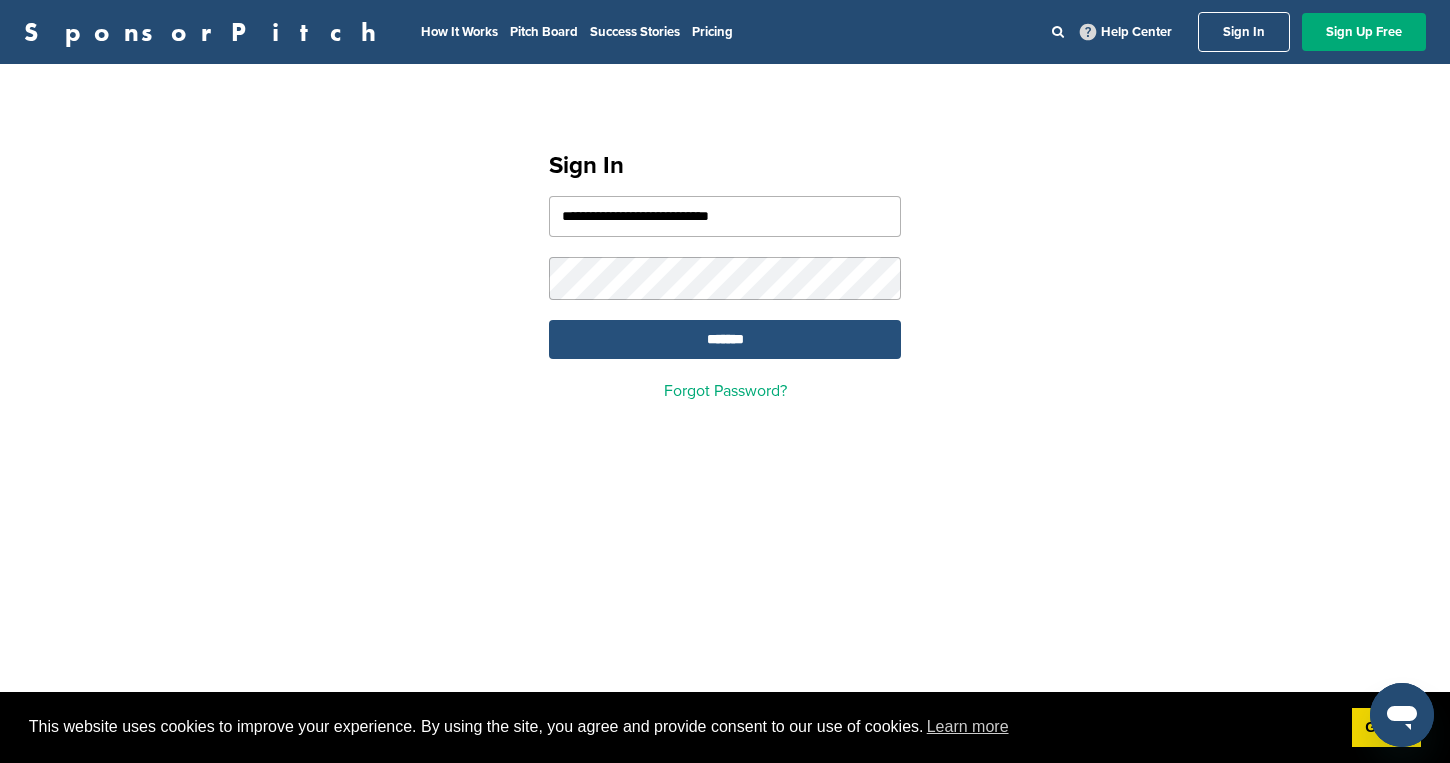 click on "*******" at bounding box center [725, 339] 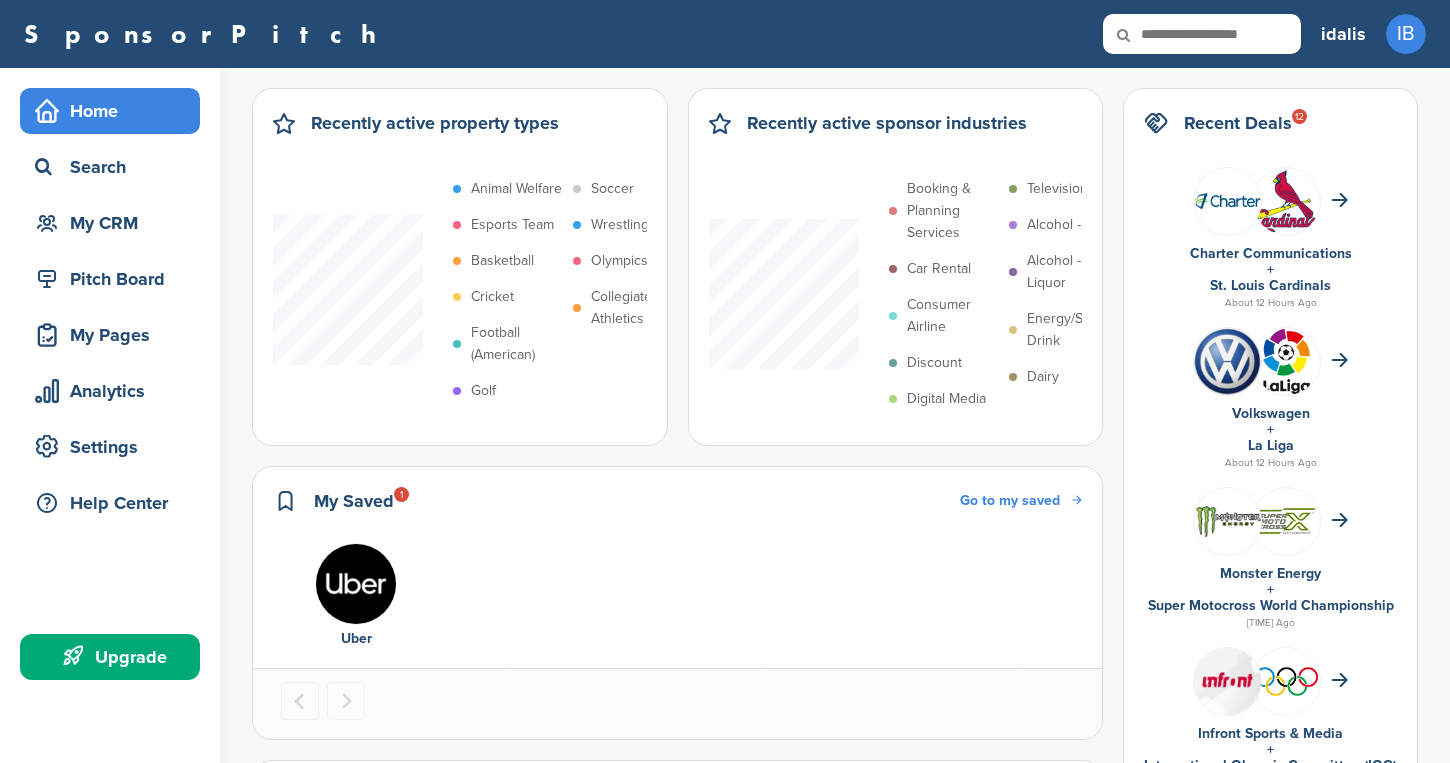 scroll, scrollTop: 0, scrollLeft: 0, axis: both 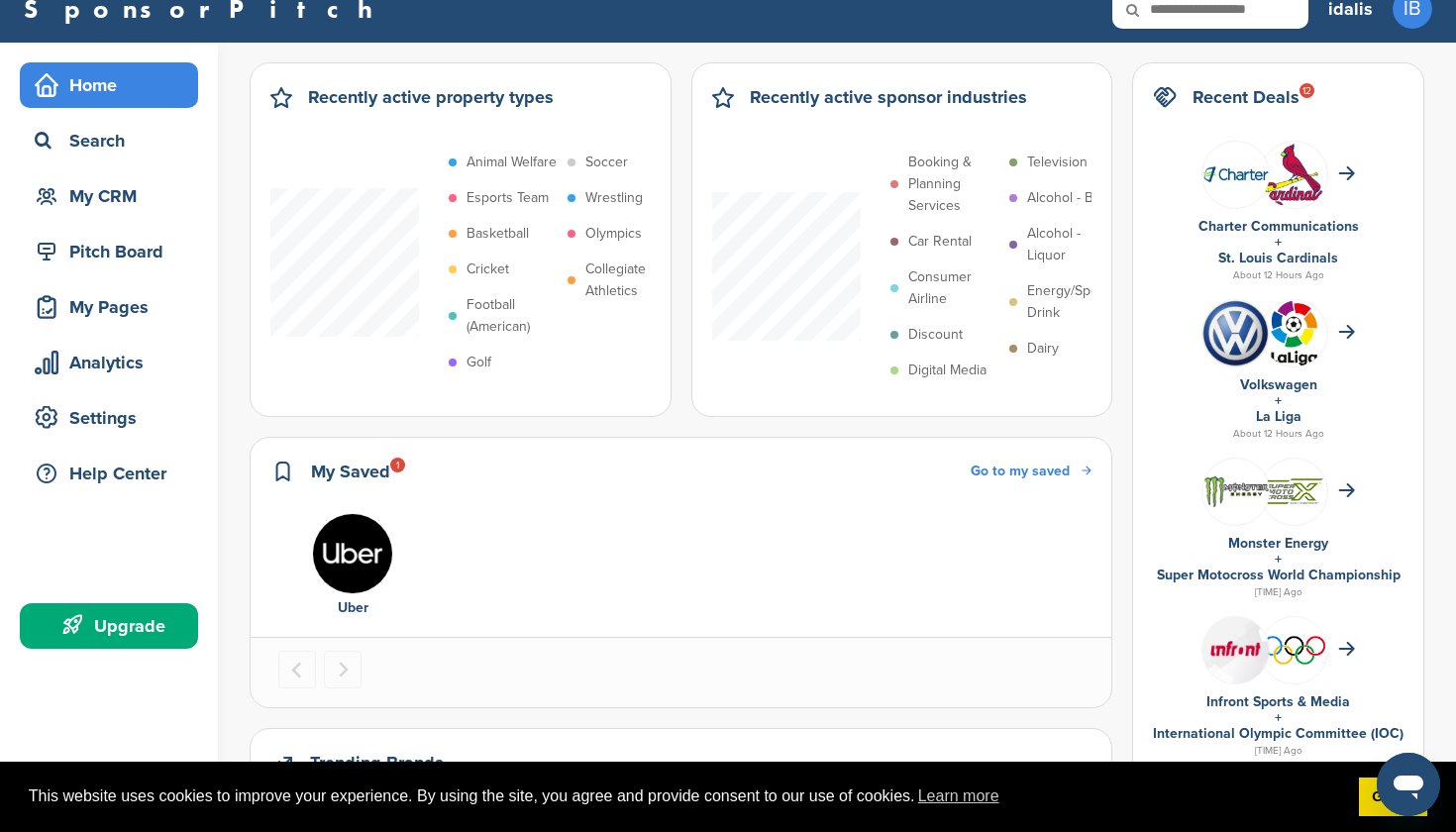 drag, startPoint x: 1192, startPoint y: 150, endPoint x: 1335, endPoint y: 431, distance: 315.29351 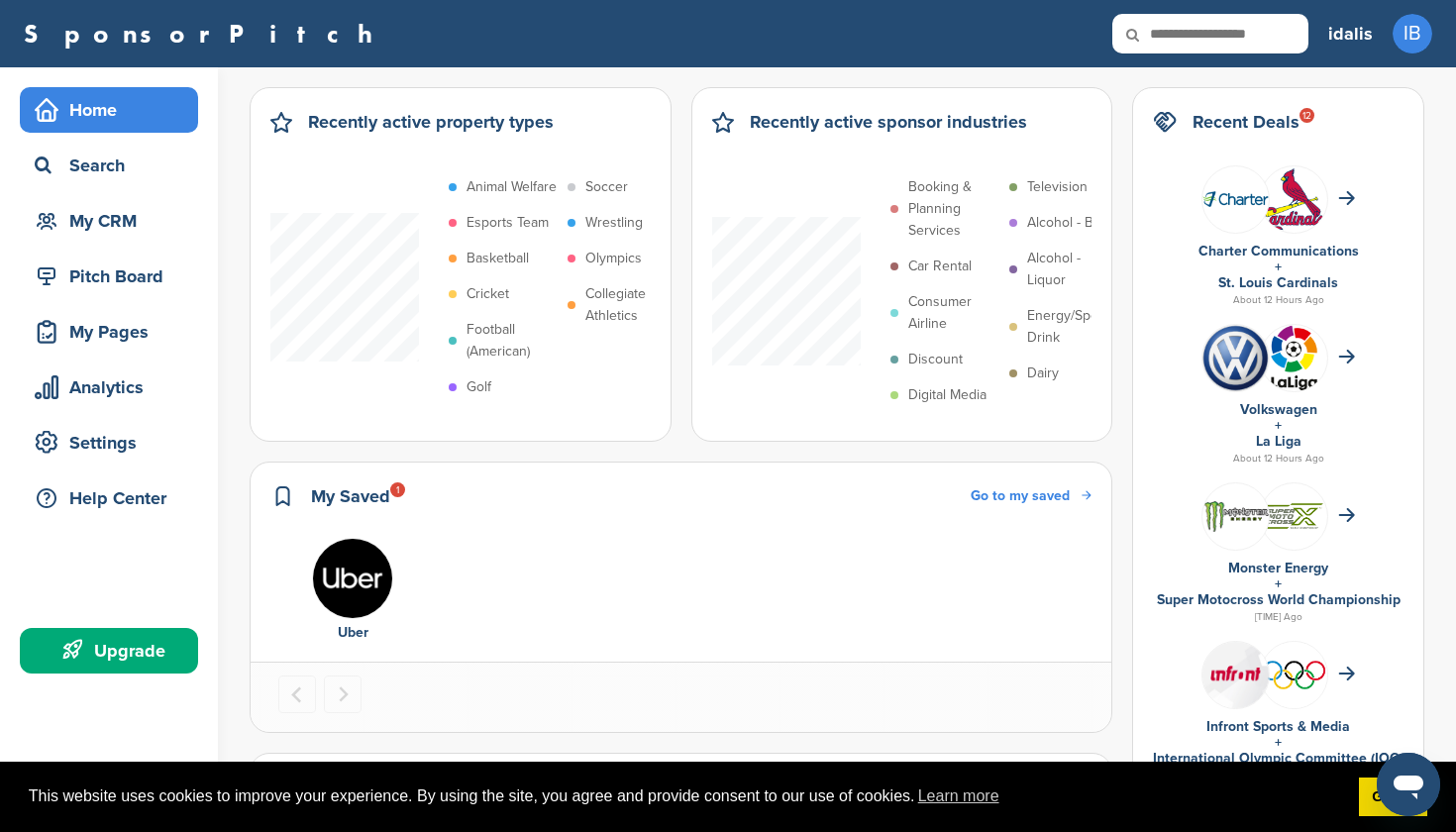 scroll, scrollTop: 0, scrollLeft: 0, axis: both 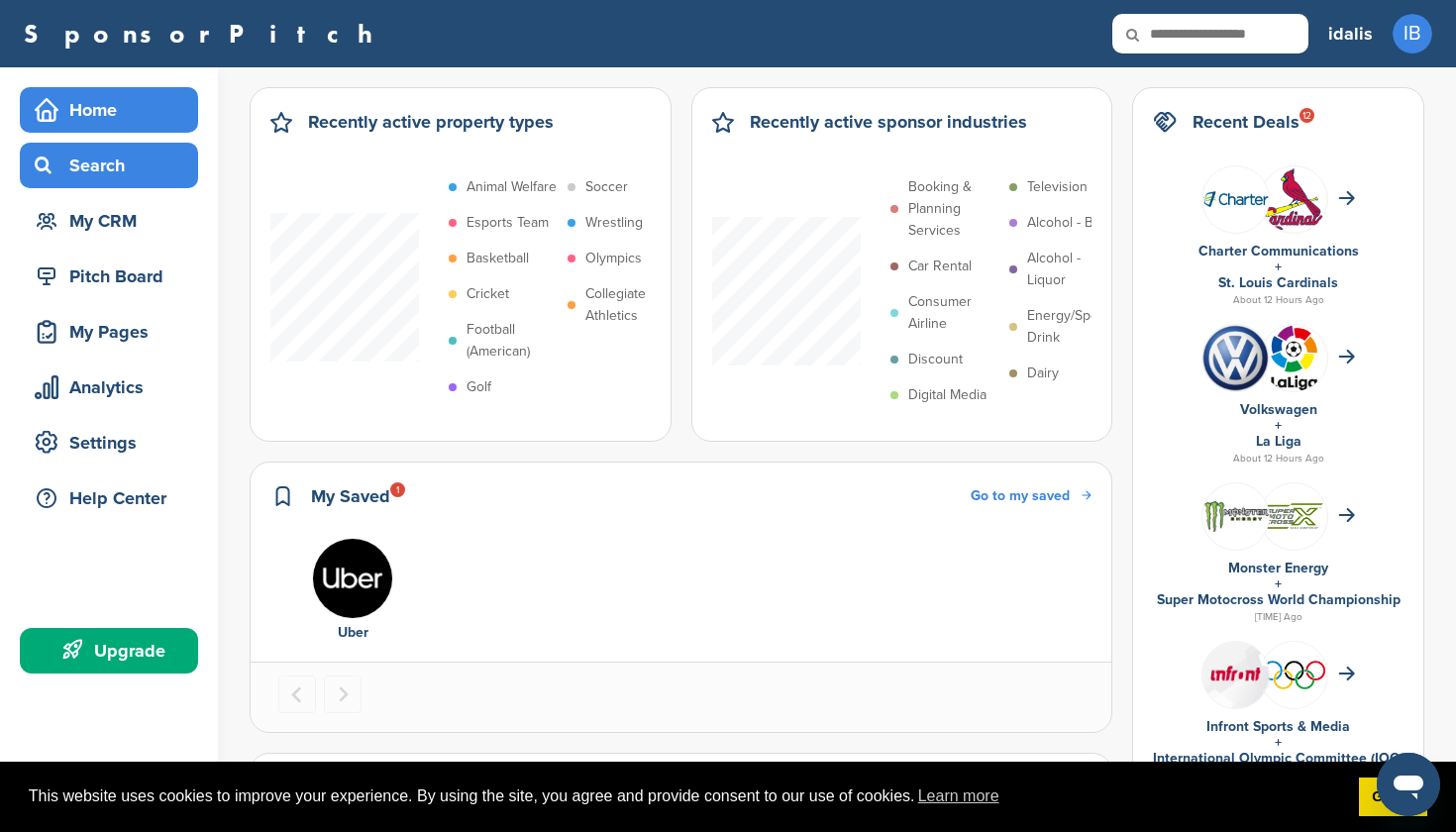 click on "Search" at bounding box center [114, 165] 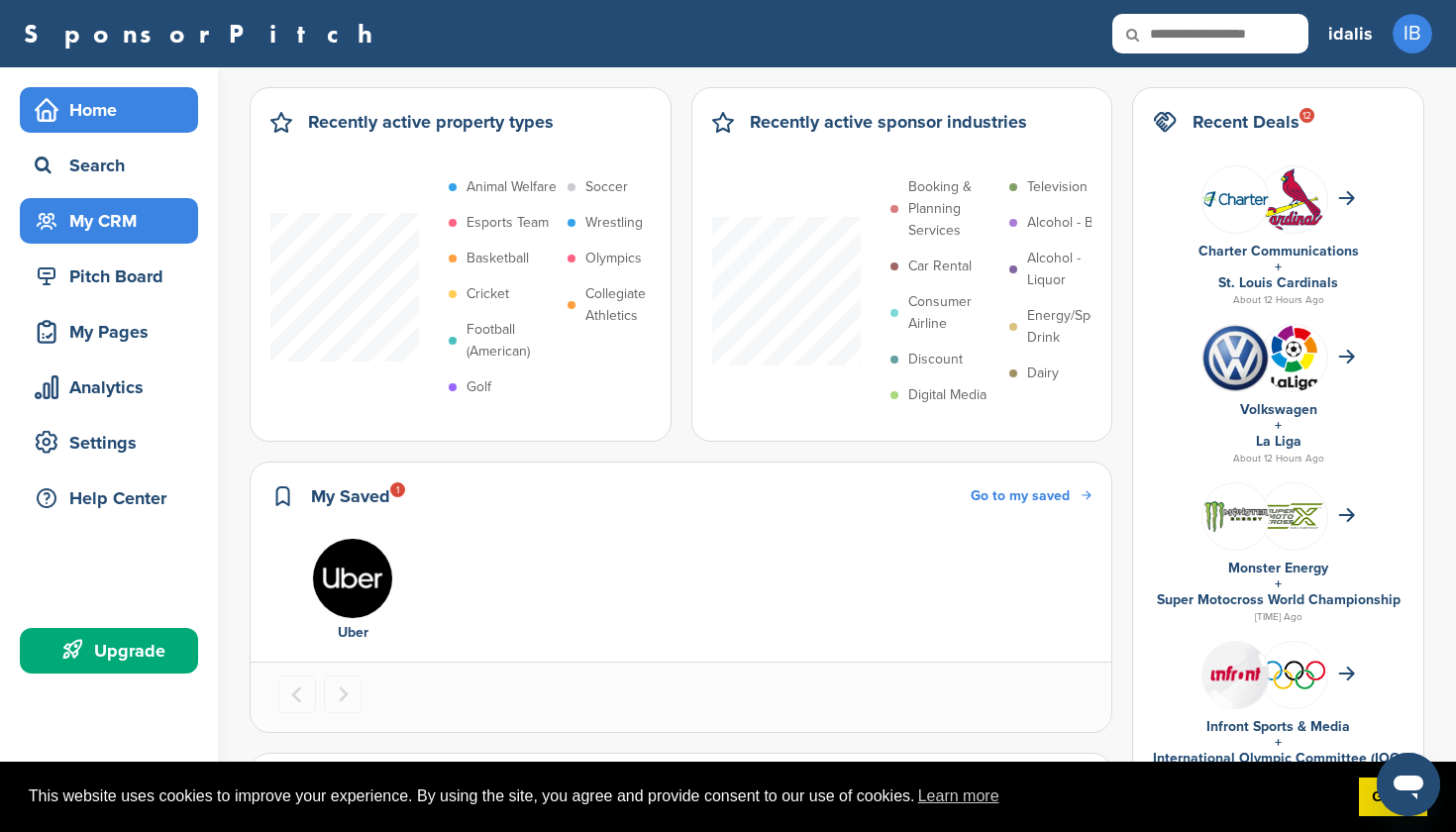 click on "My CRM" at bounding box center (114, 221) 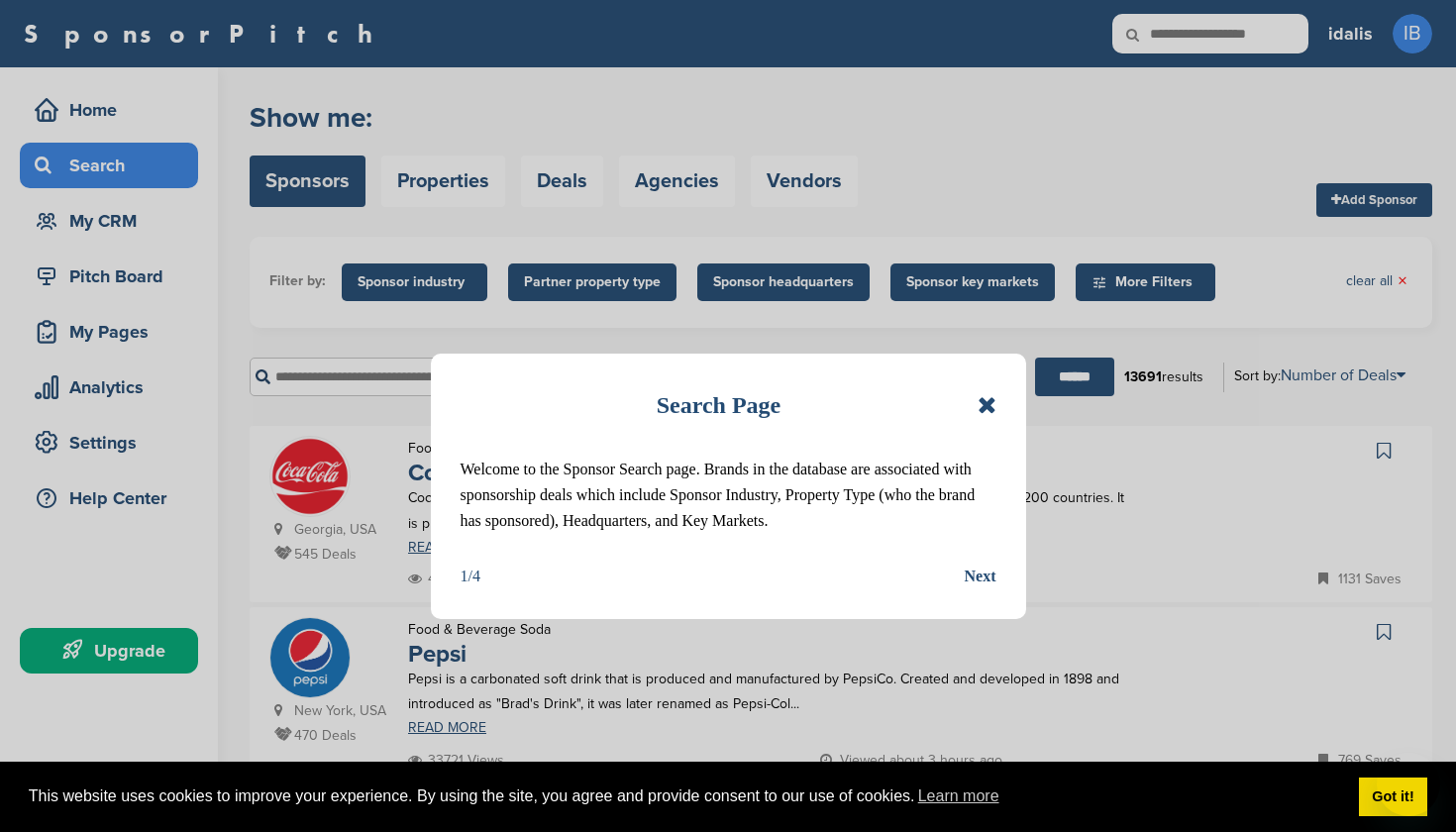 scroll, scrollTop: 0, scrollLeft: 0, axis: both 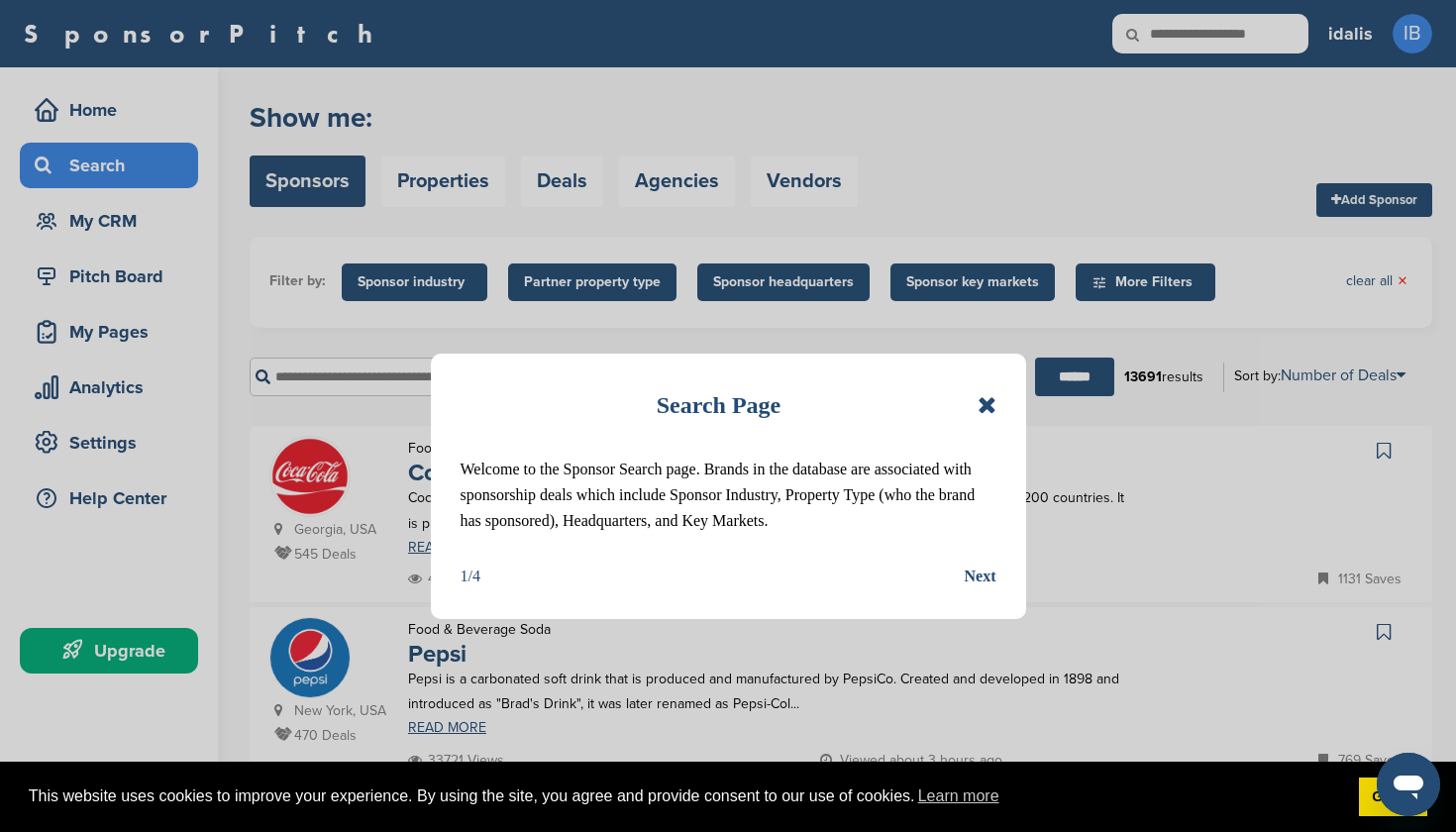 click at bounding box center [987, 405] 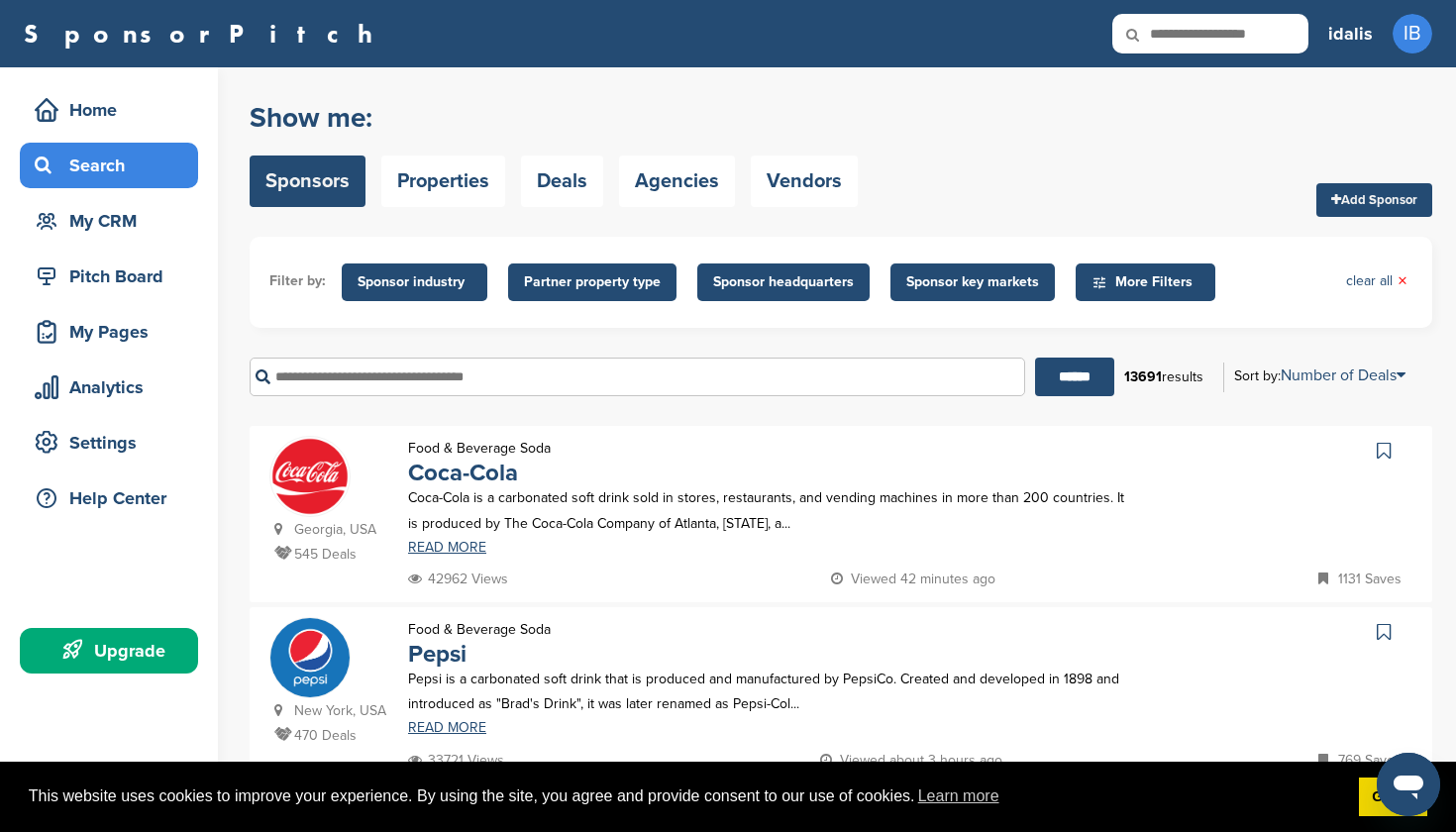 click on "More Filters" at bounding box center (1148, 282) 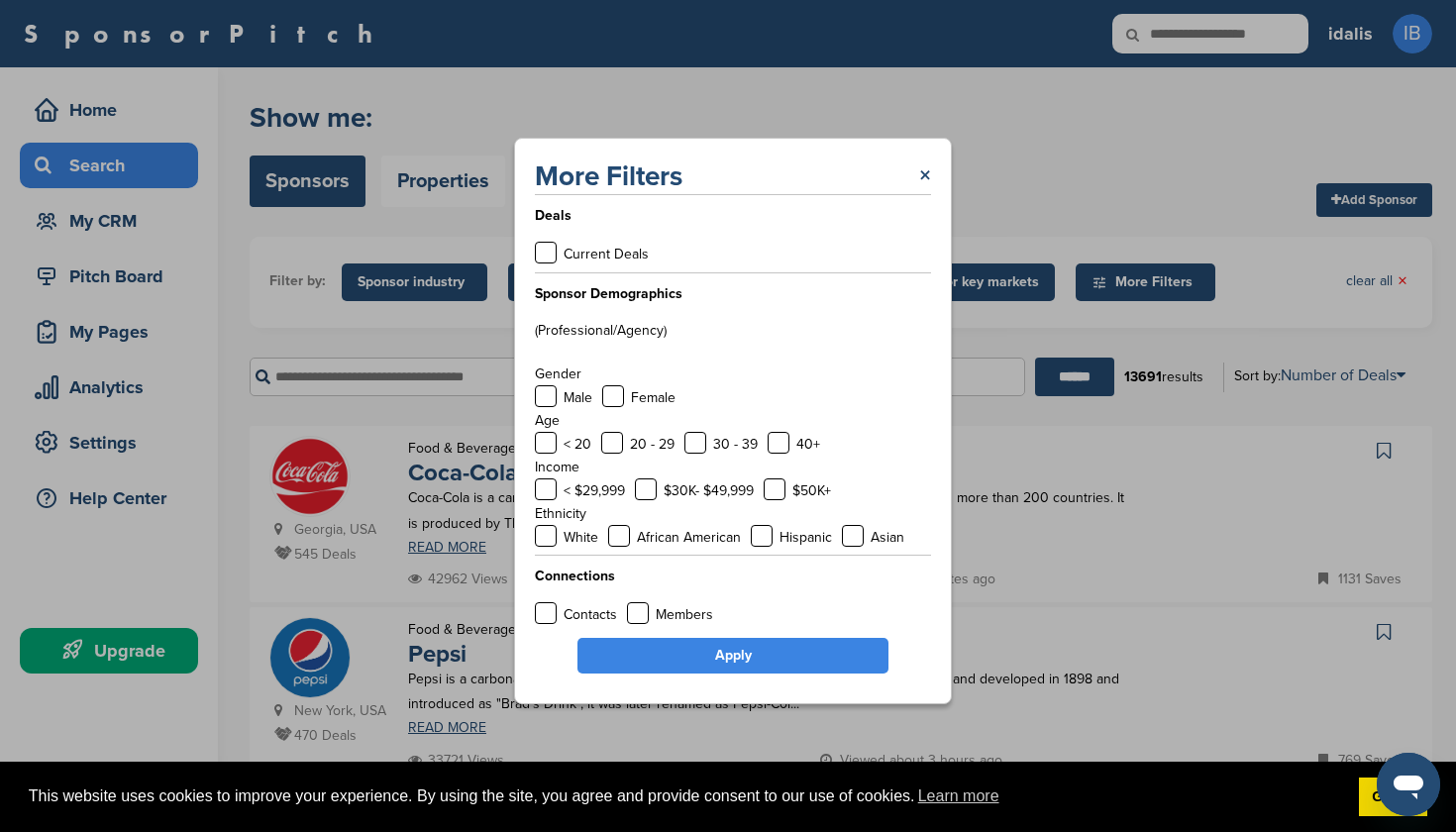 scroll, scrollTop: 0, scrollLeft: 0, axis: both 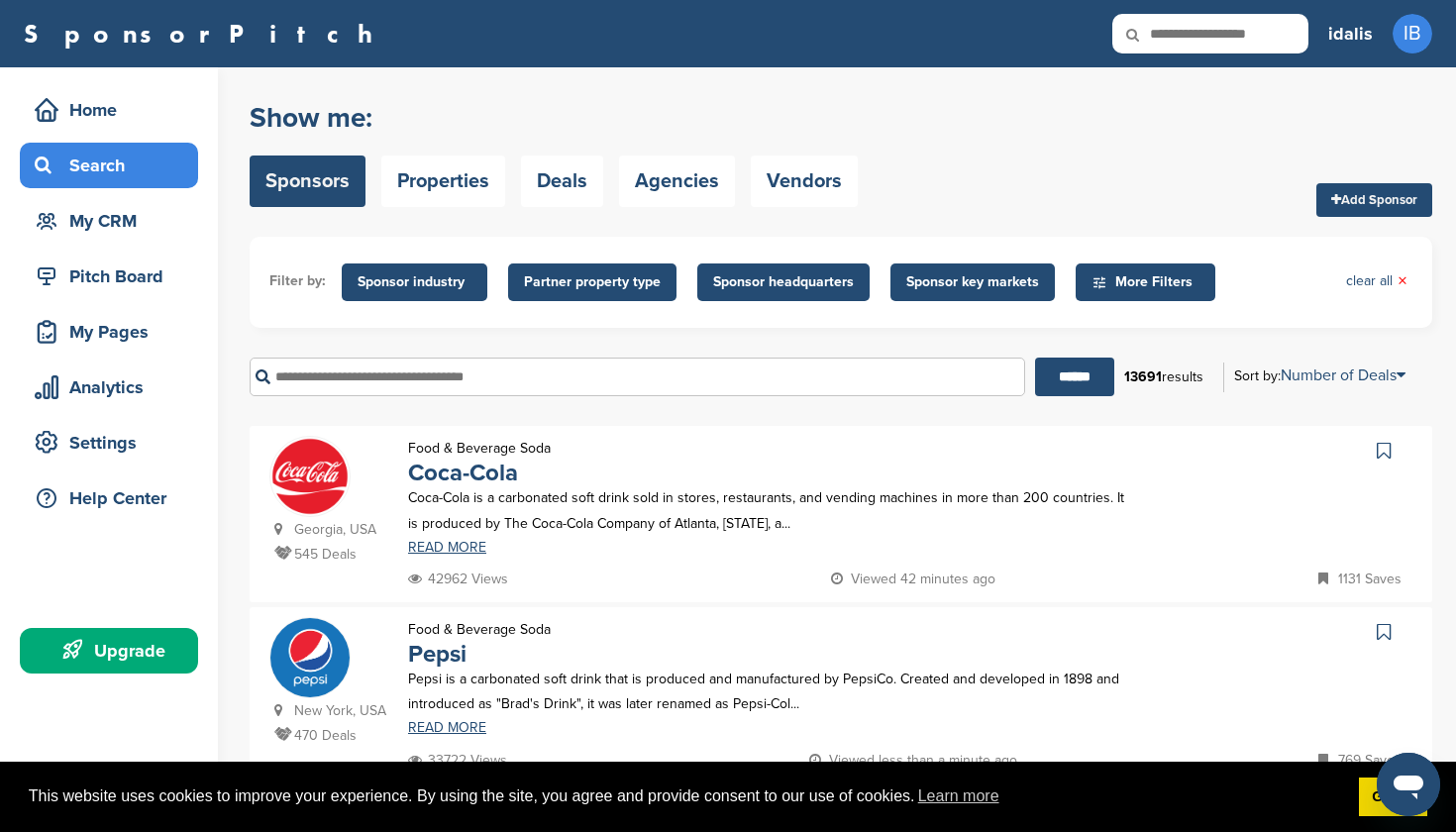 click on "Sponsor industry" at bounding box center (414, 282) 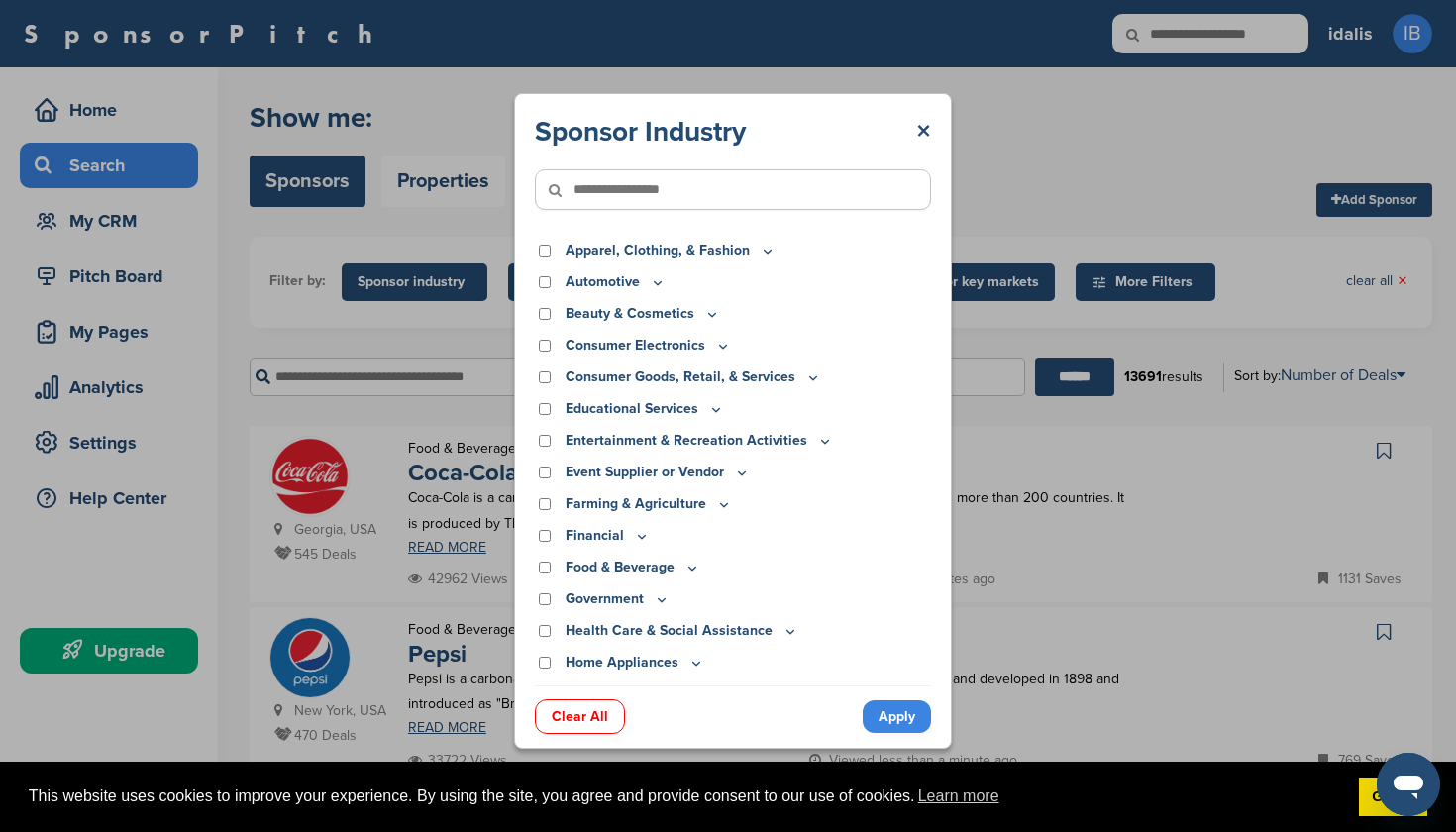 scroll, scrollTop: 0, scrollLeft: 0, axis: both 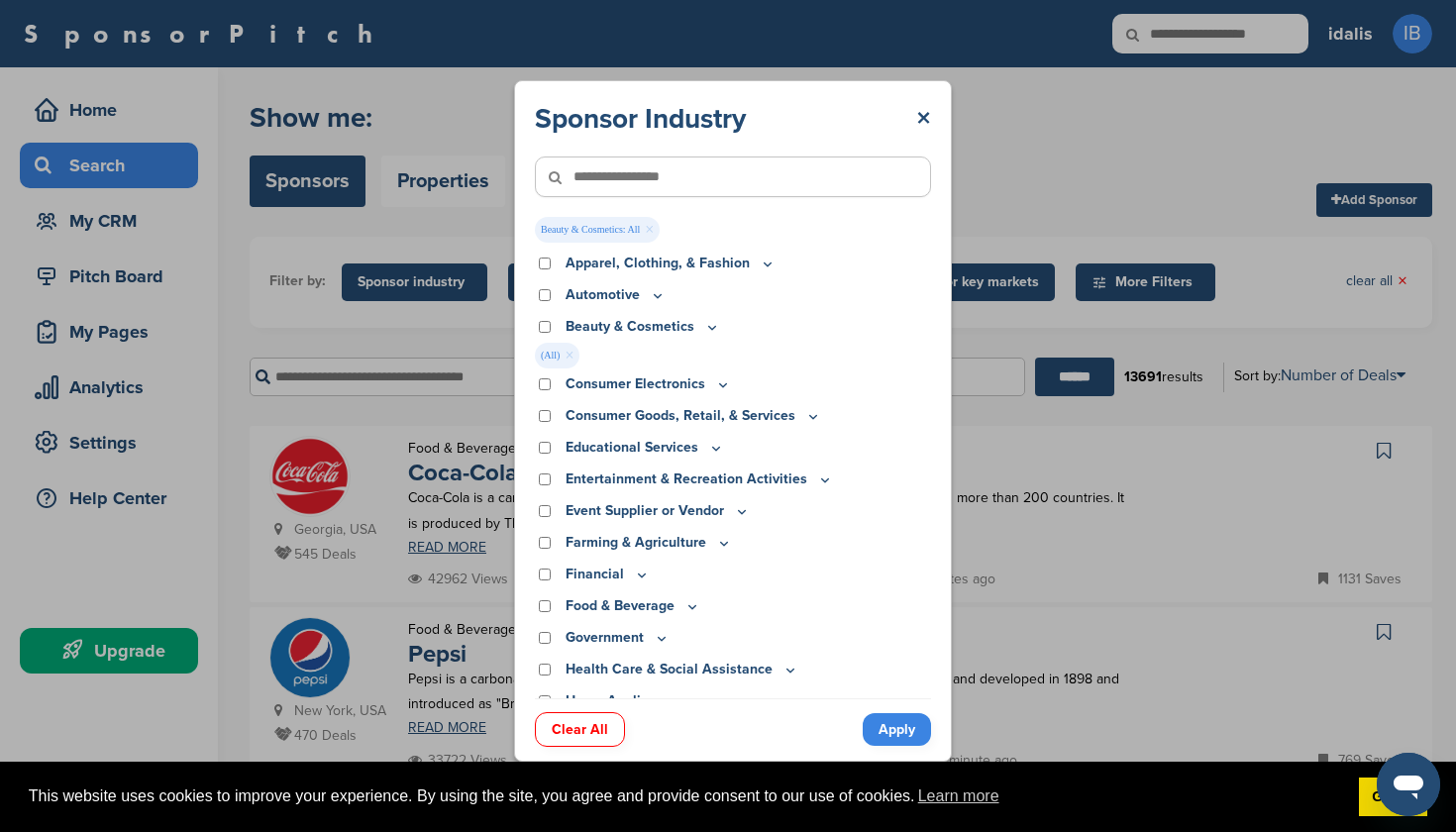 click on "Apply" at bounding box center [896, 729] 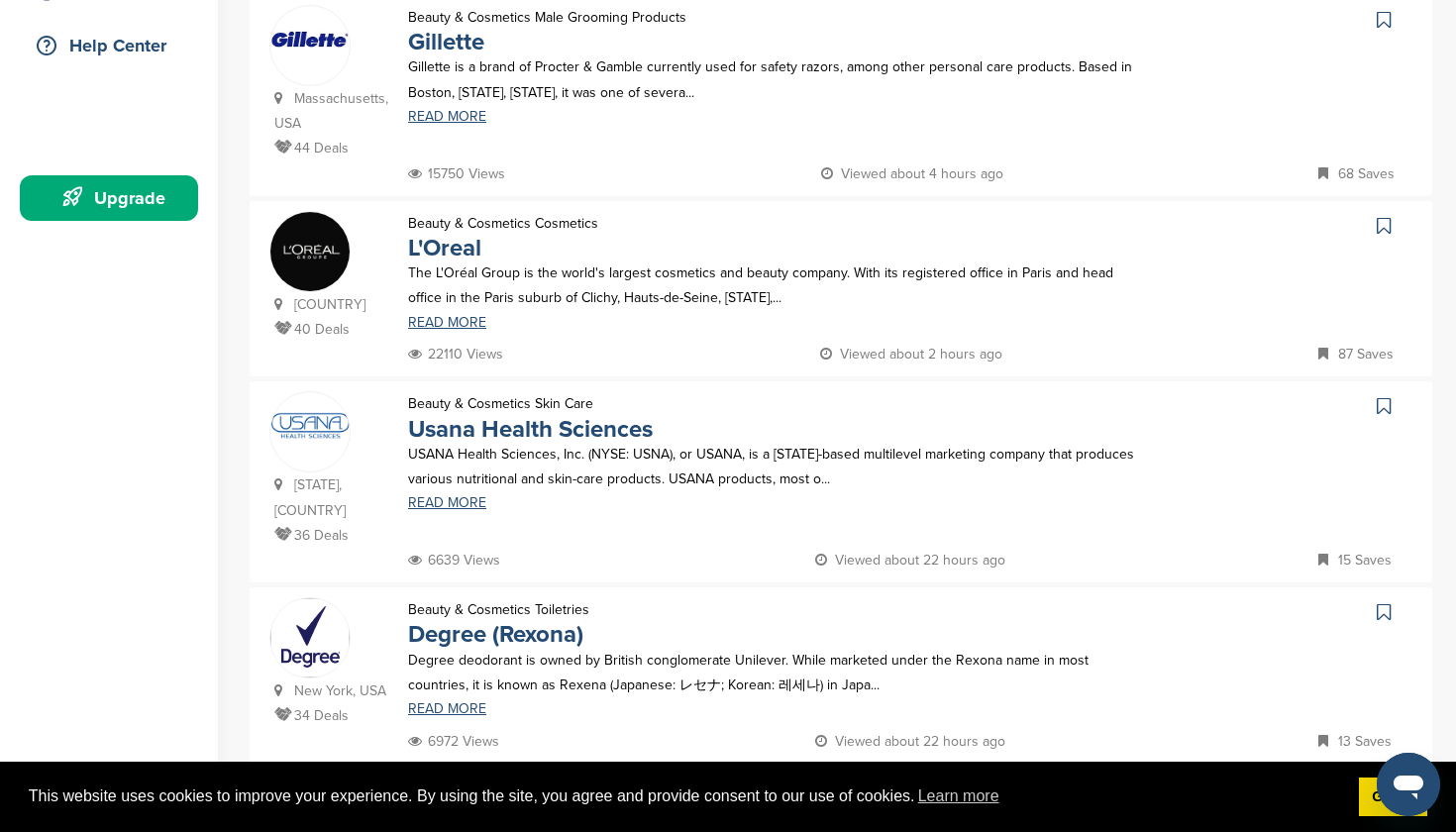 scroll, scrollTop: 381, scrollLeft: 0, axis: vertical 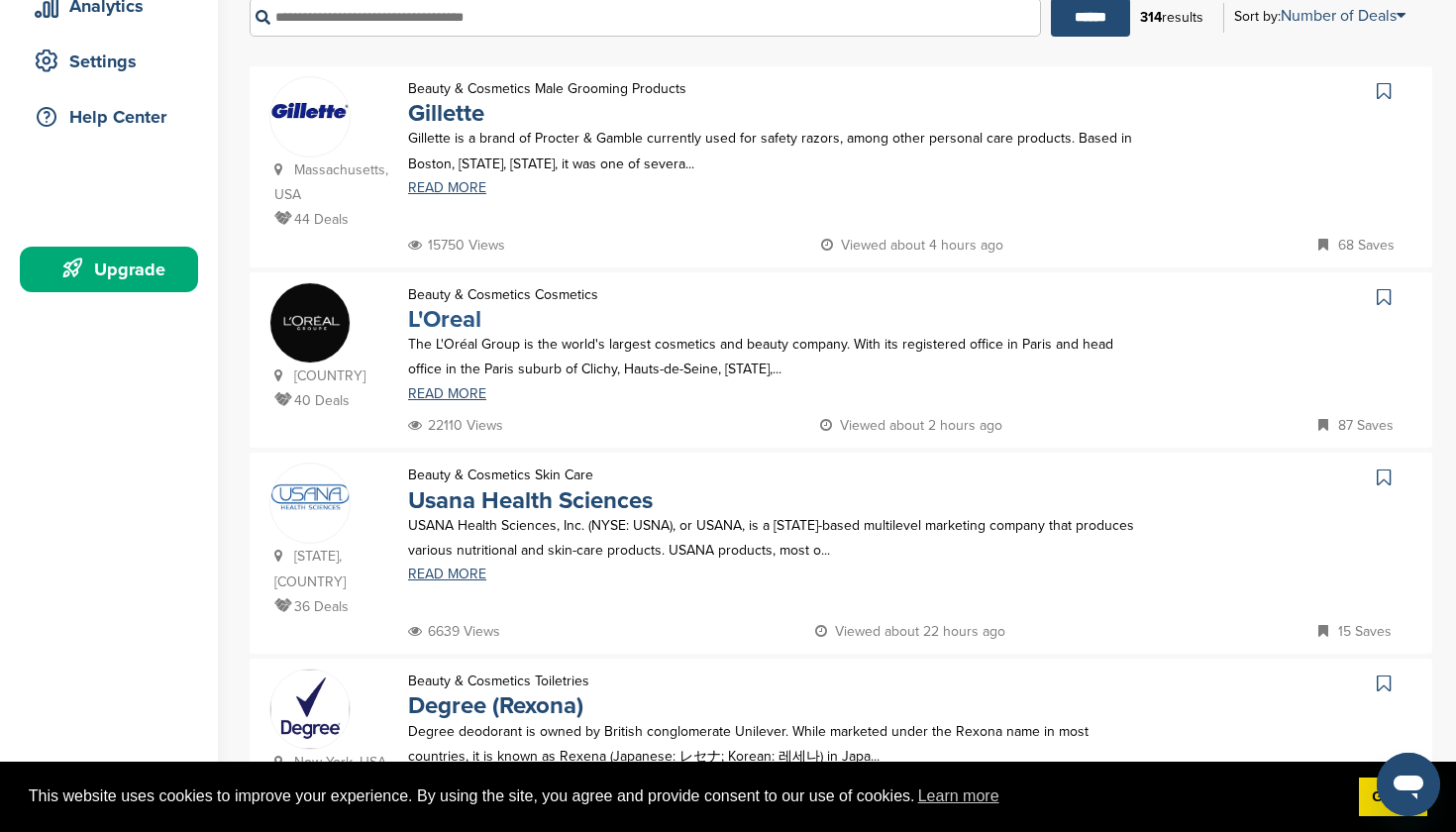 click on "L'Oreal" at bounding box center (445, 319) 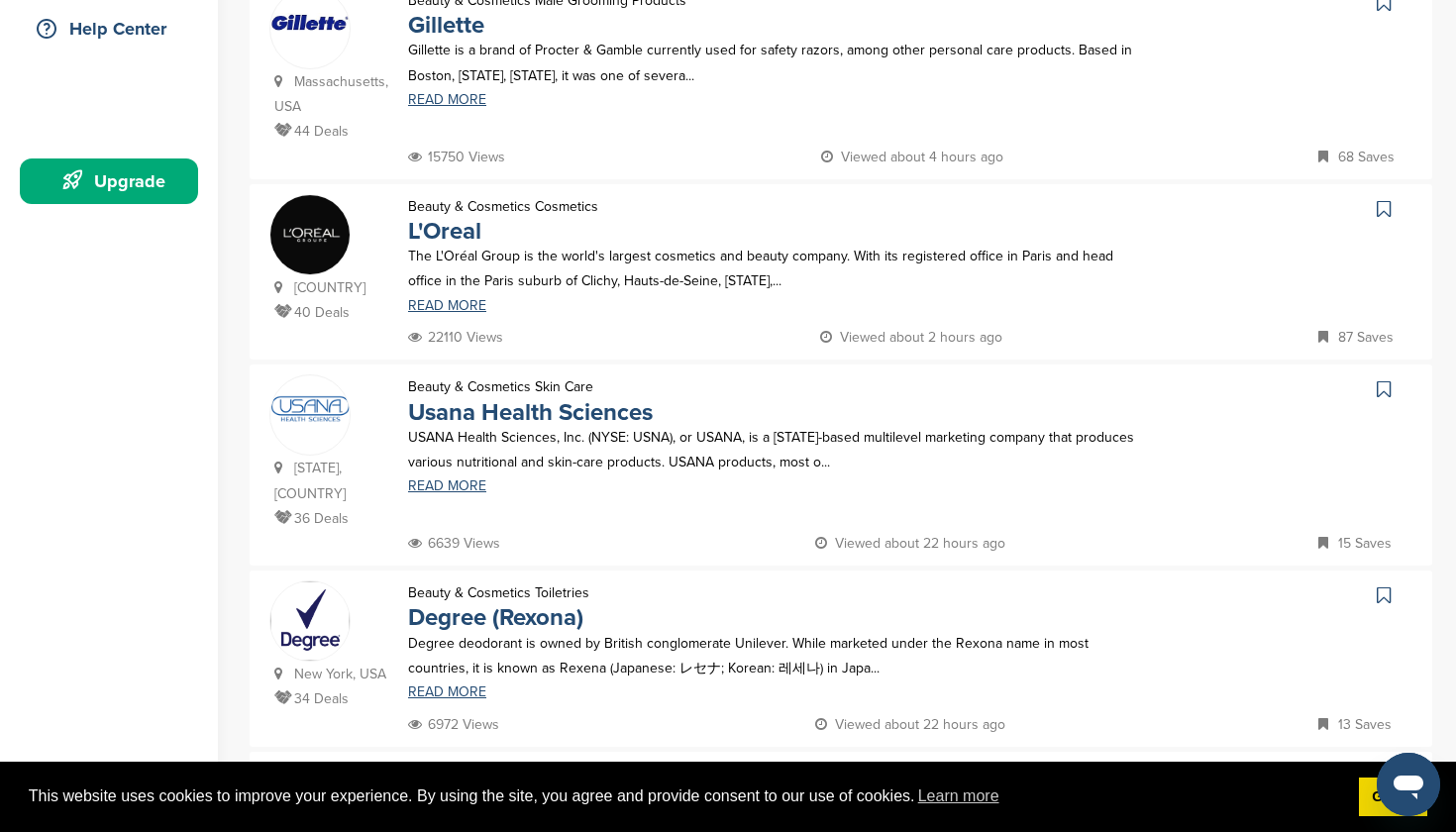 scroll, scrollTop: 472, scrollLeft: 0, axis: vertical 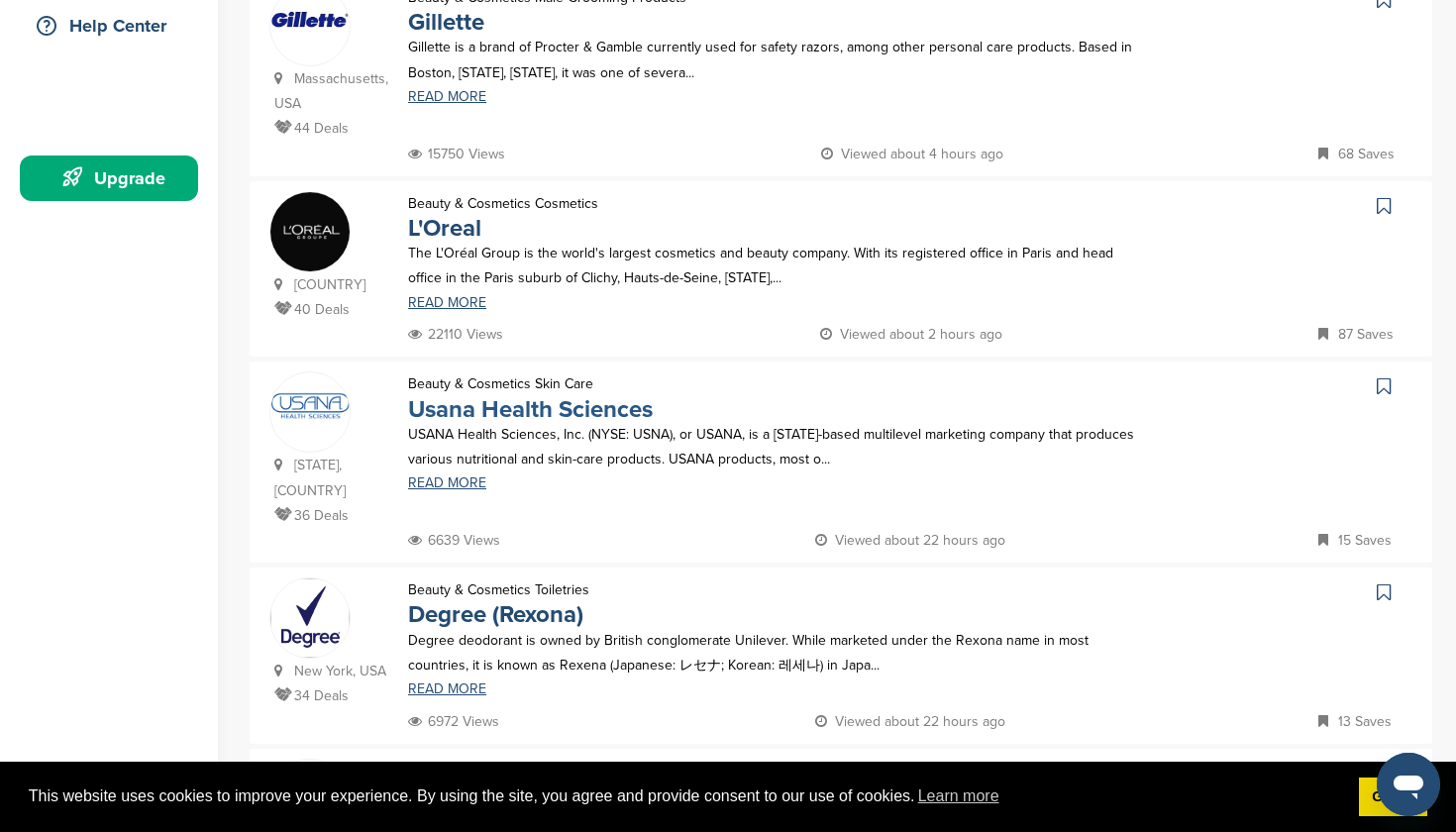click on "Usana Health Sciences" at bounding box center (530, 409) 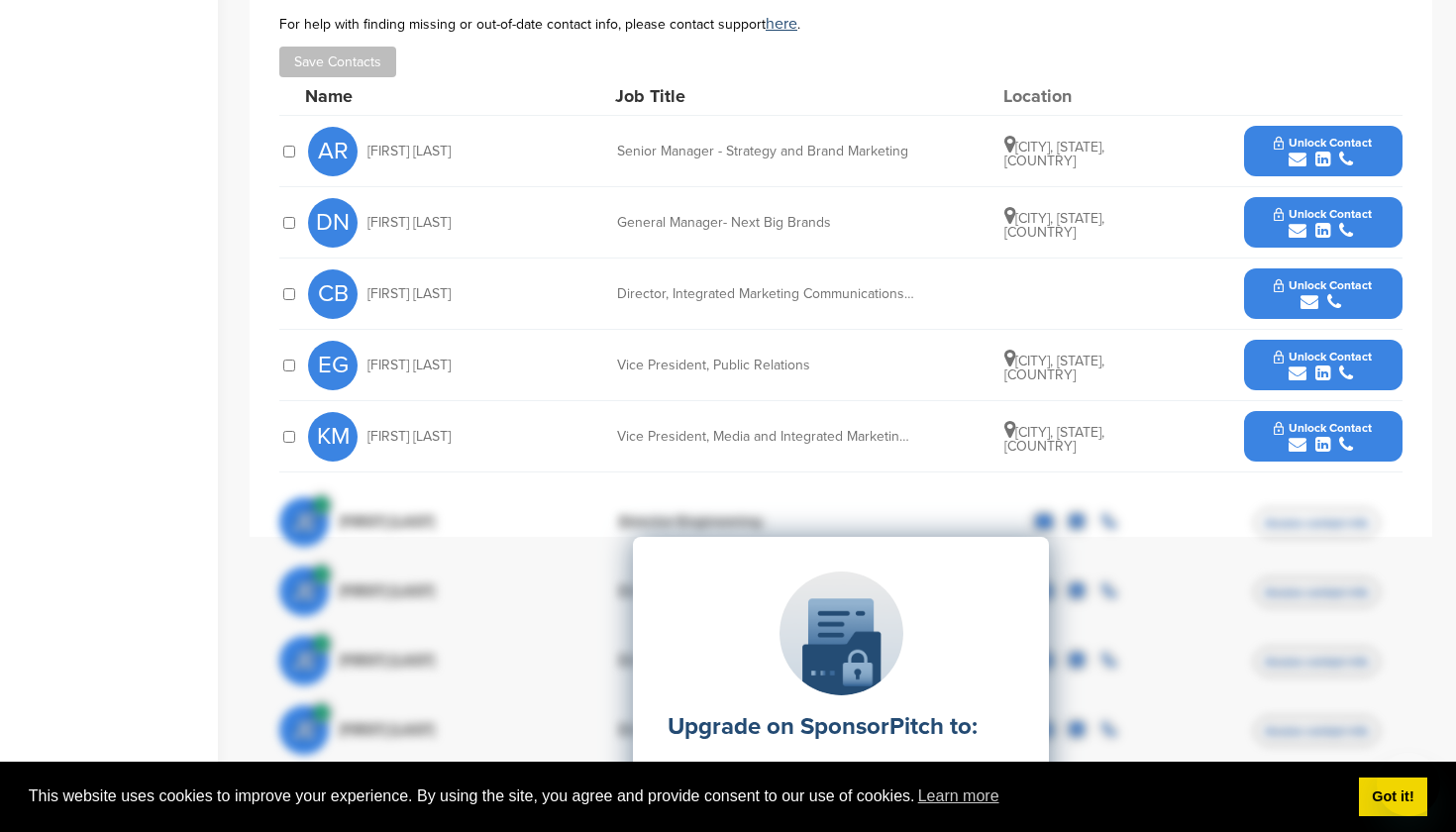 scroll, scrollTop: 746, scrollLeft: 0, axis: vertical 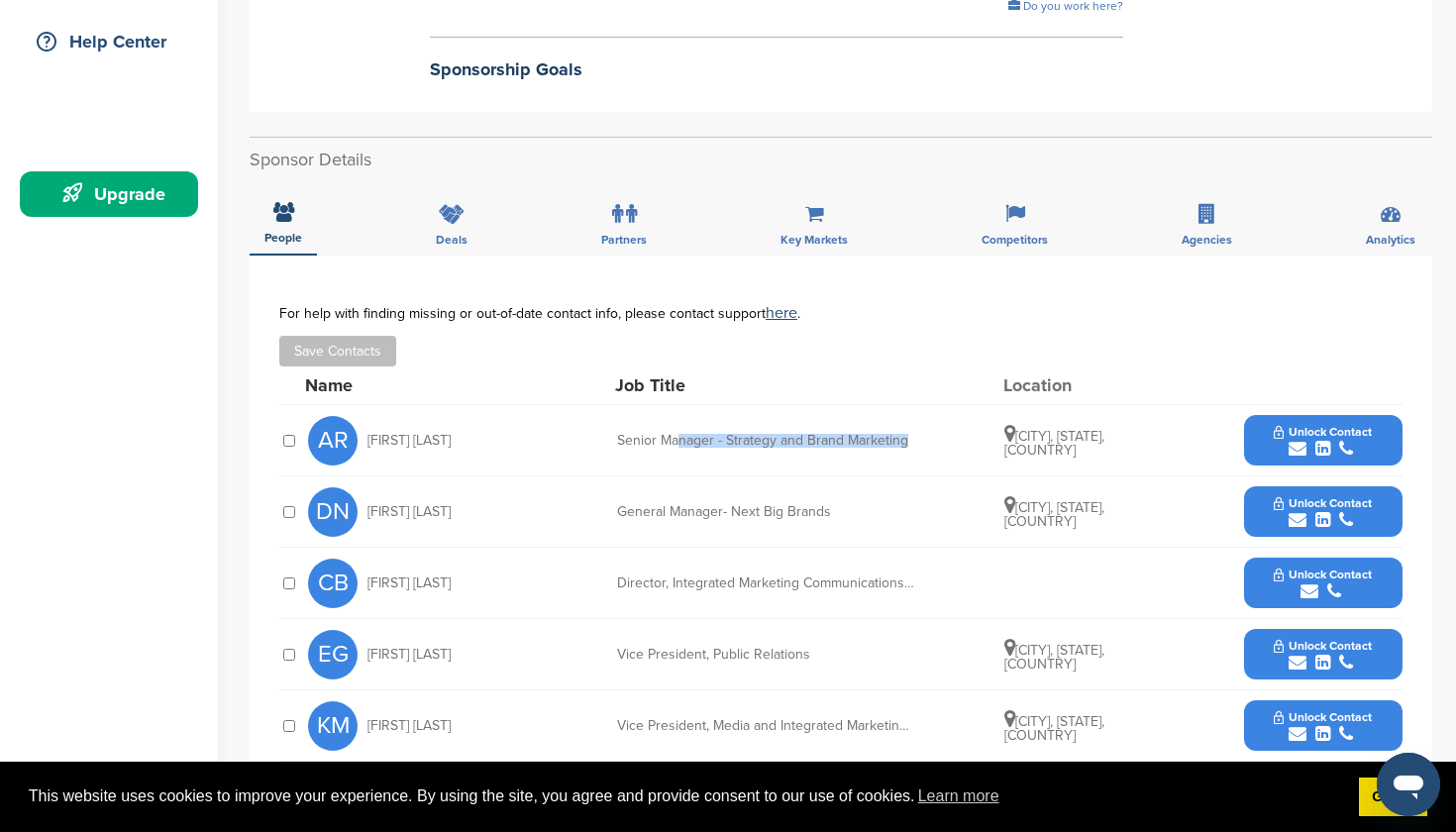 drag, startPoint x: 673, startPoint y: 432, endPoint x: 951, endPoint y: 427, distance: 278.045 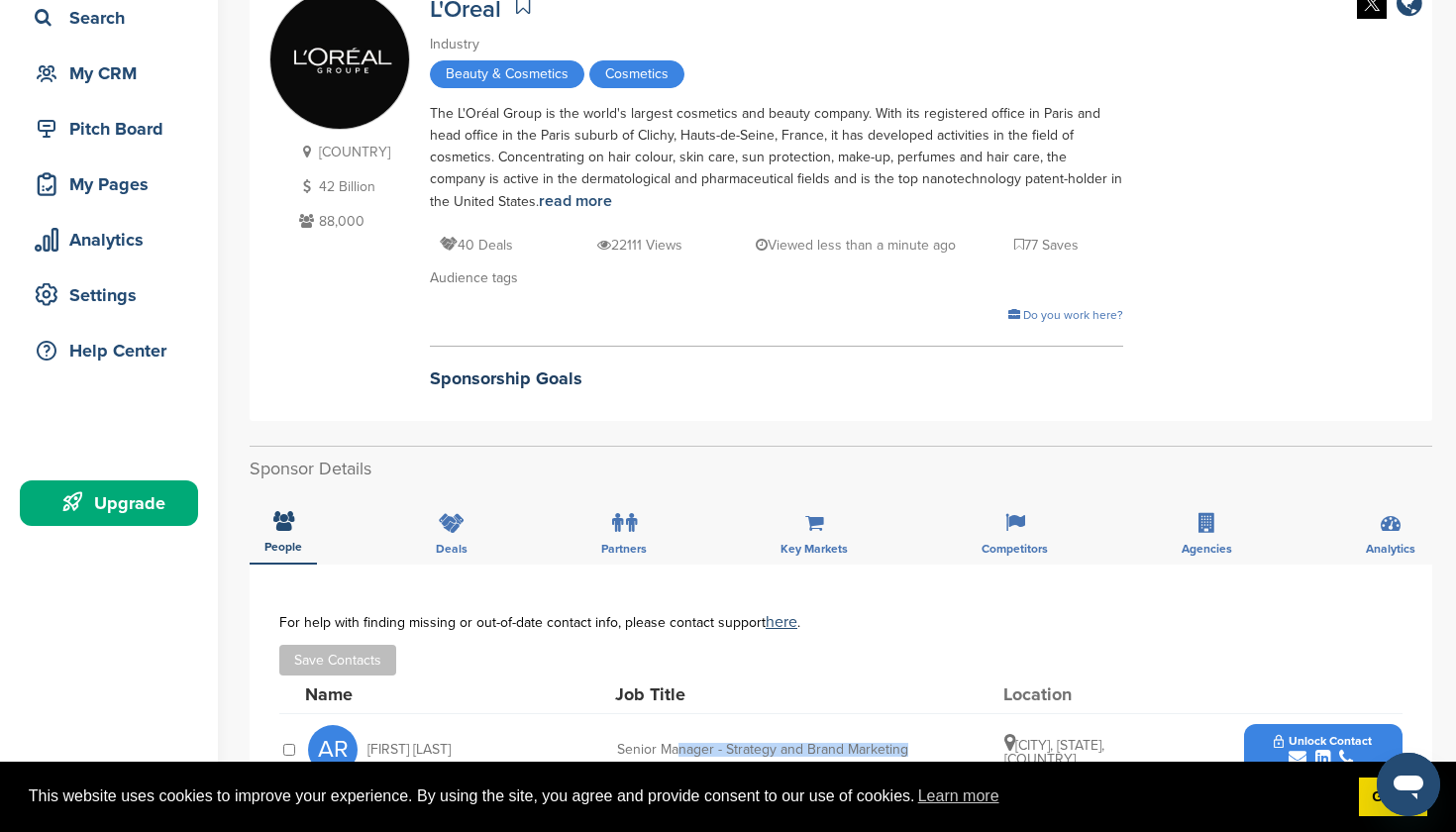 scroll, scrollTop: 0, scrollLeft: 0, axis: both 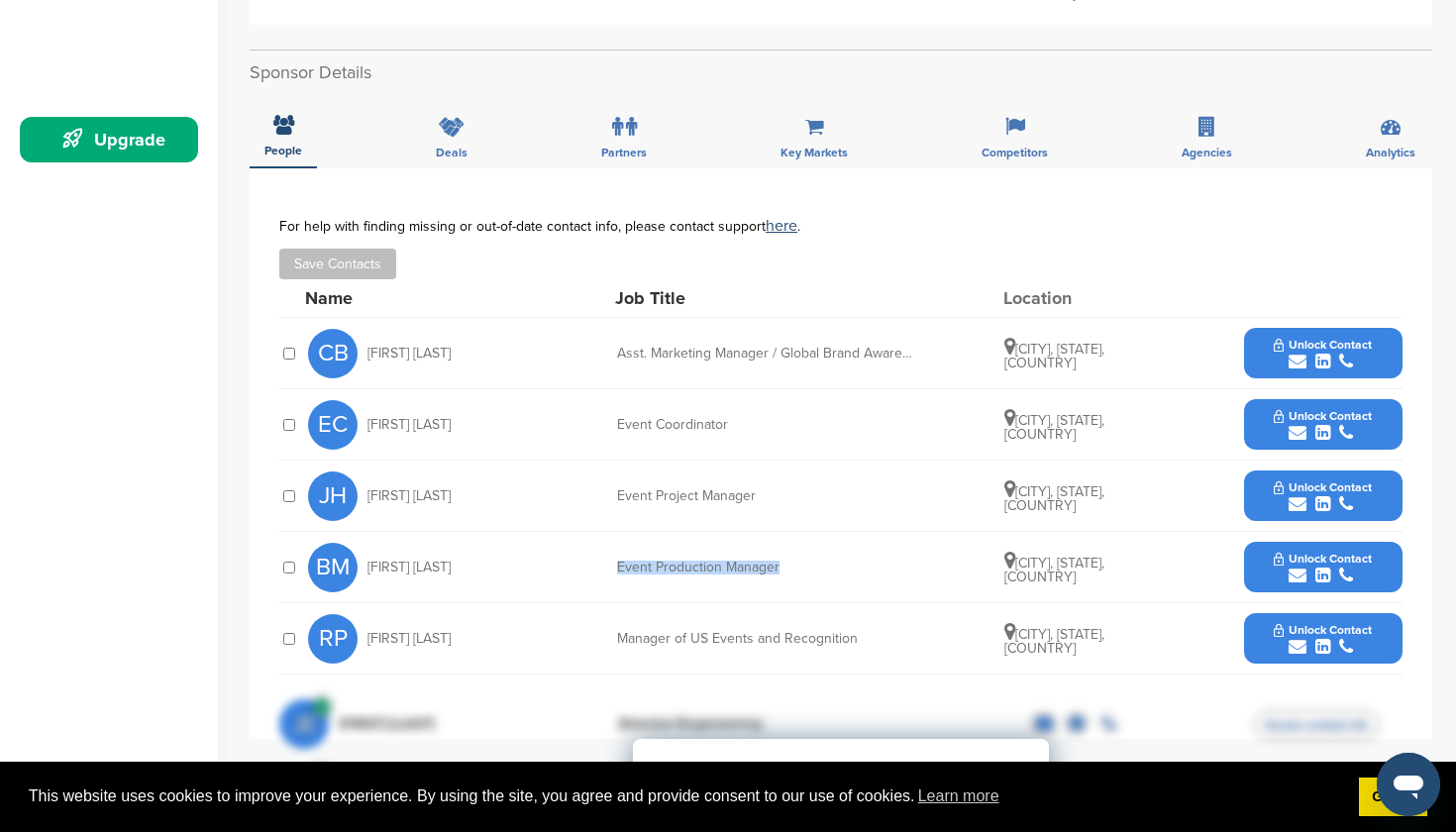 drag, startPoint x: 609, startPoint y: 567, endPoint x: 876, endPoint y: 562, distance: 267.04681 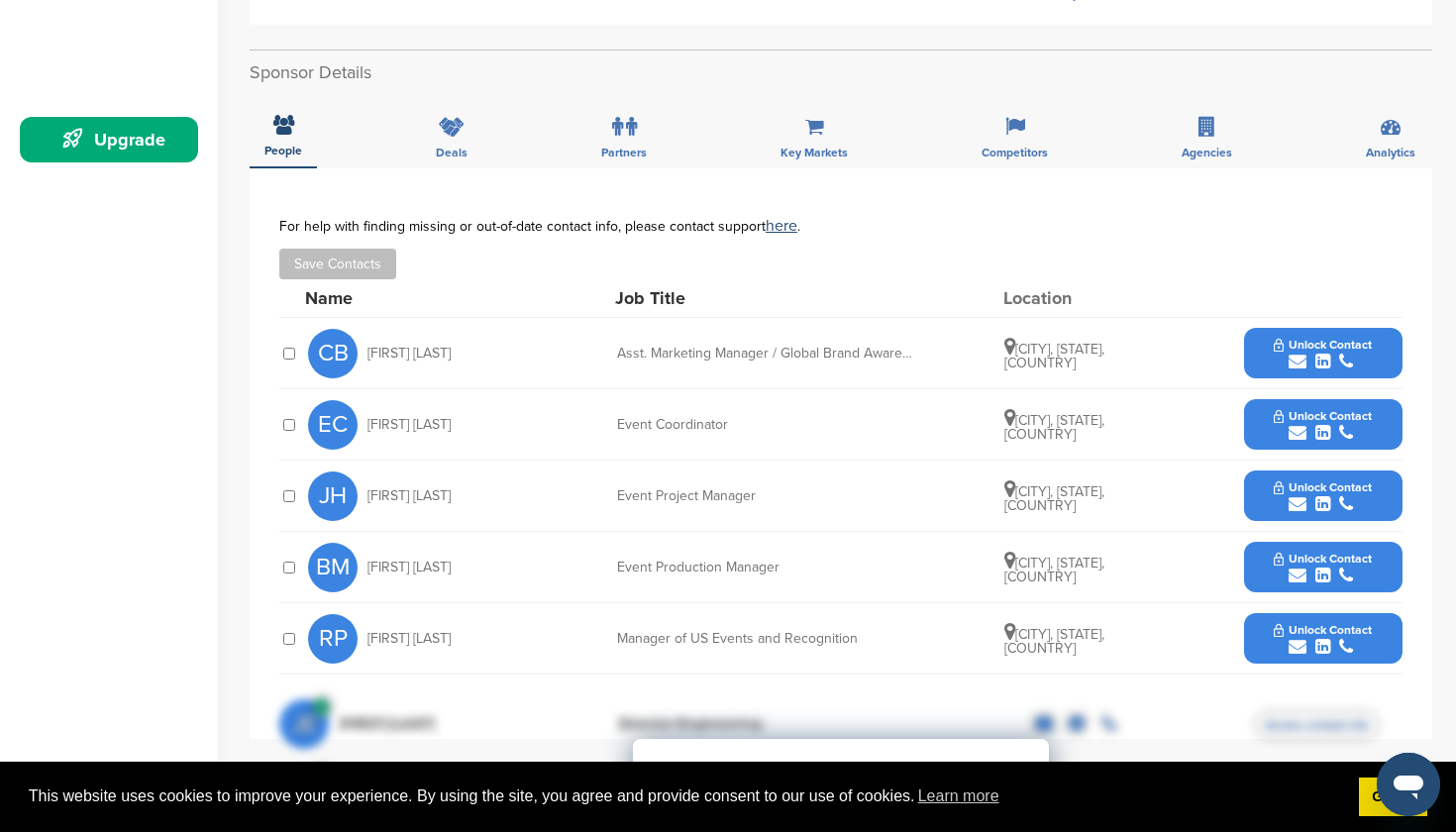 click on "BM
Brett Muramoto
Event Production Manager
Salt Lake City, Utah, United States
Unlock Contact" at bounding box center (855, 567) 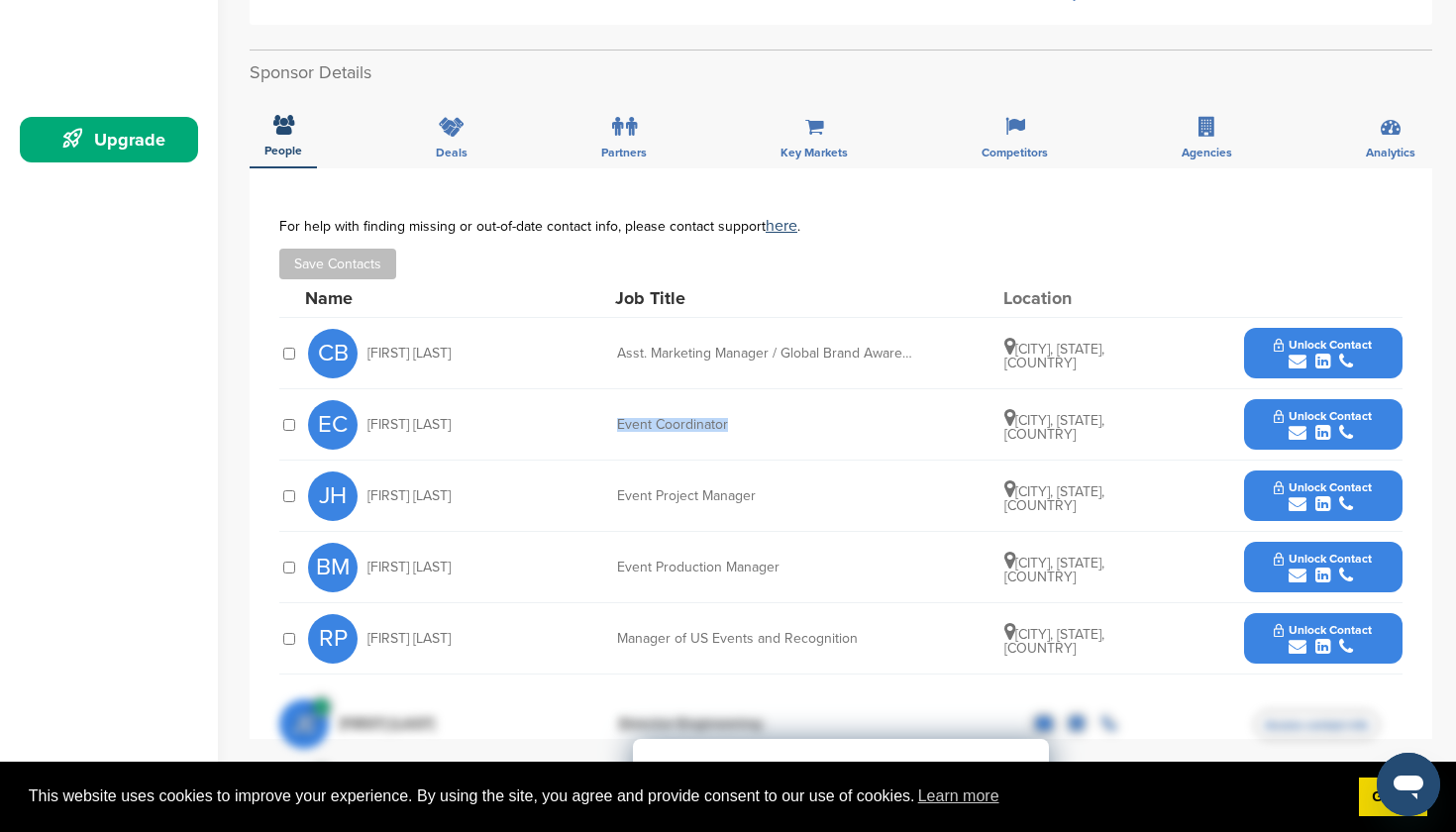drag, startPoint x: 603, startPoint y: 433, endPoint x: 715, endPoint y: 412, distance: 113.95174 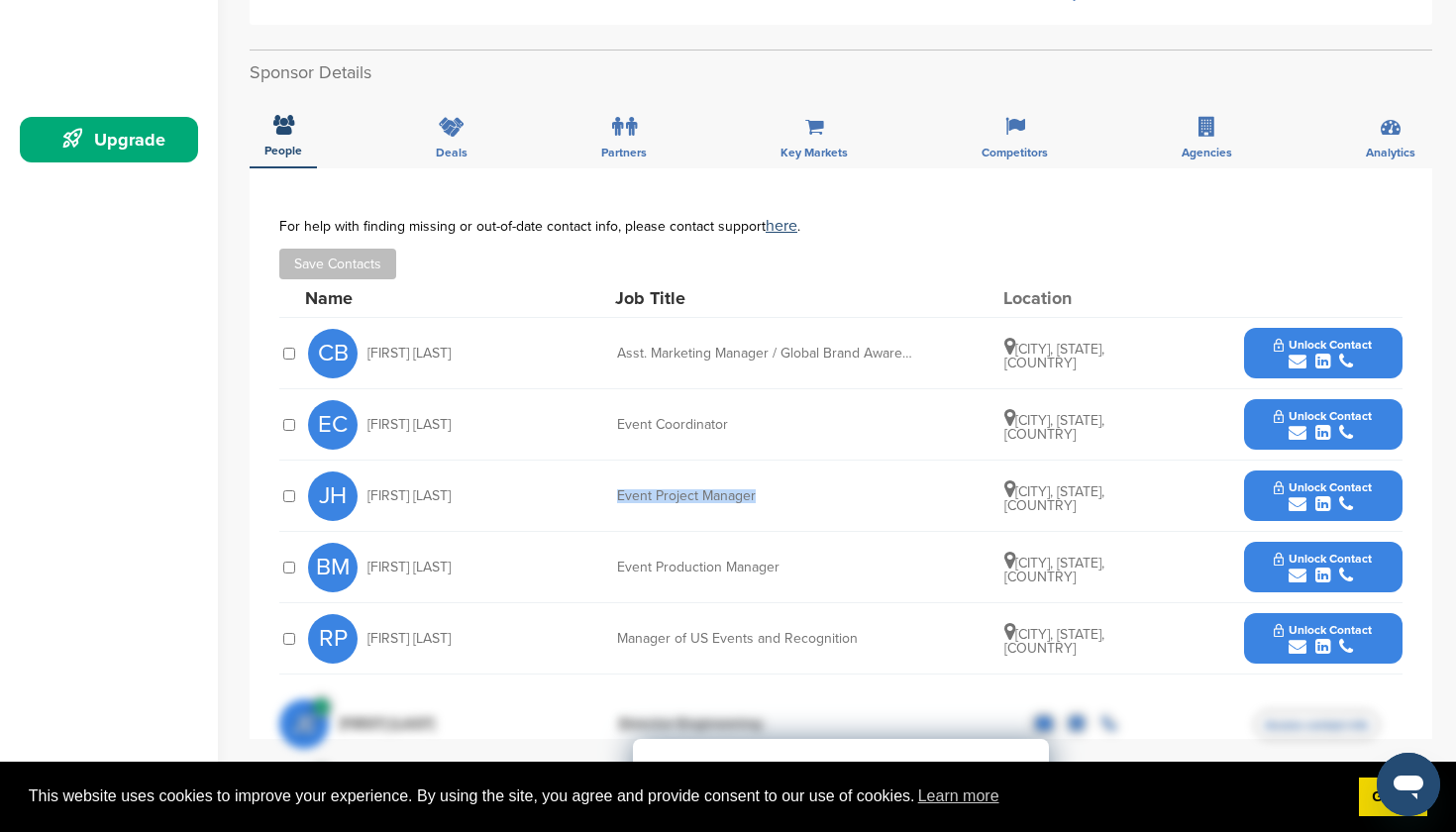drag, startPoint x: 602, startPoint y: 487, endPoint x: 790, endPoint y: 490, distance: 188.02393 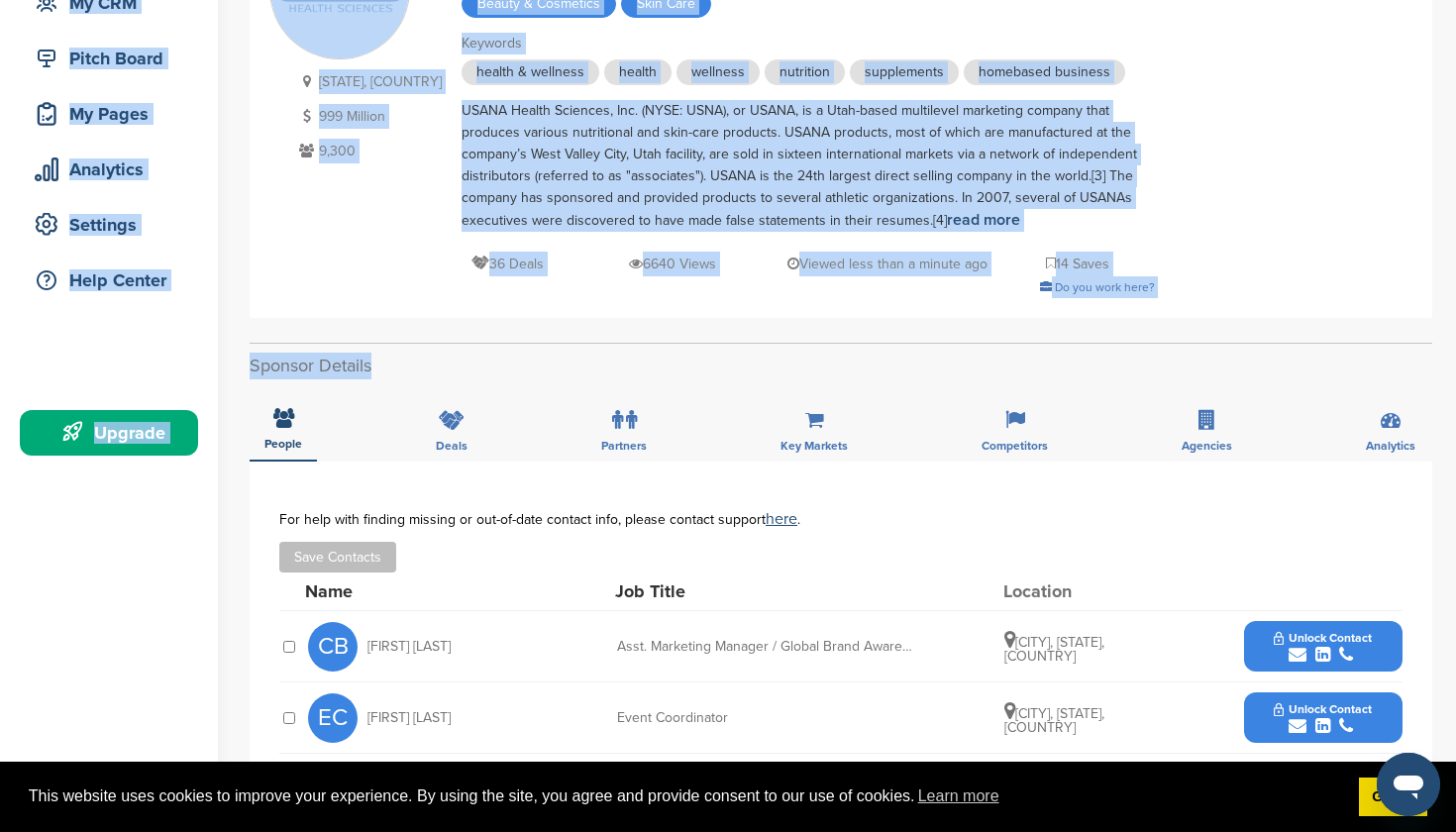 scroll, scrollTop: 163, scrollLeft: 0, axis: vertical 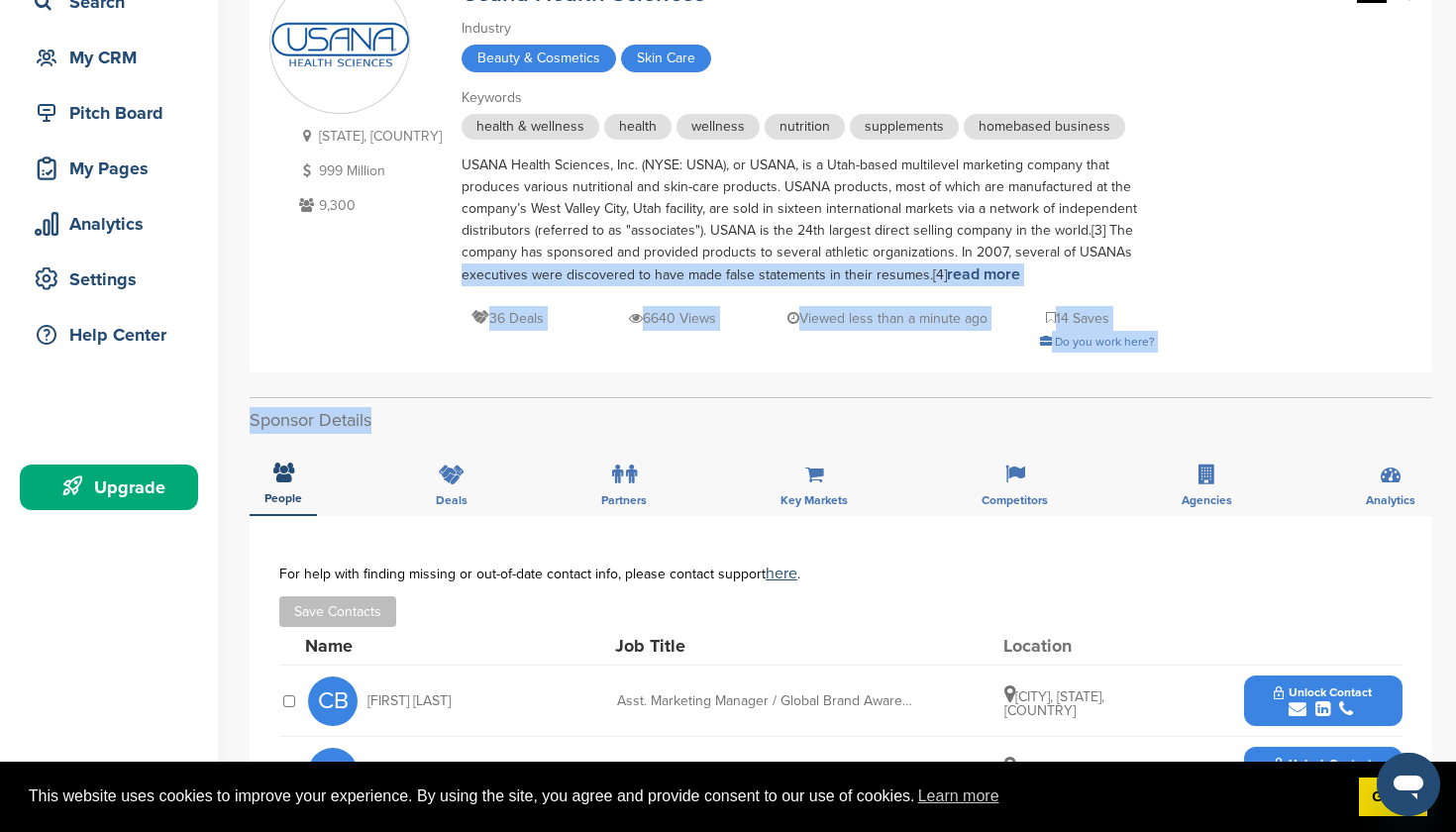 drag, startPoint x: 1230, startPoint y: 439, endPoint x: 1136, endPoint y: 272, distance: 192 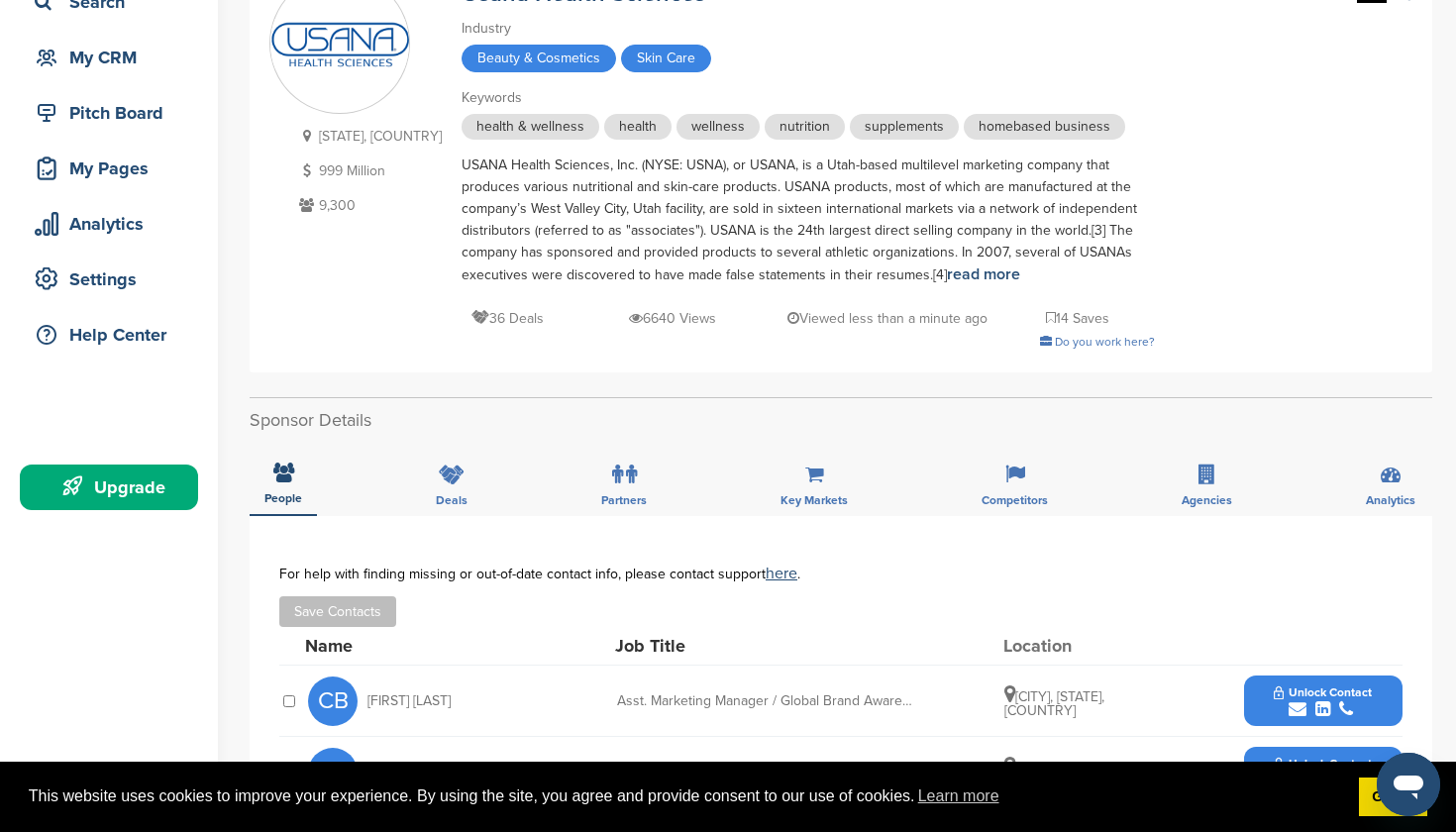 click on "For help with finding missing or out-of-date contact info, please contact support  here ." at bounding box center (841, 573) 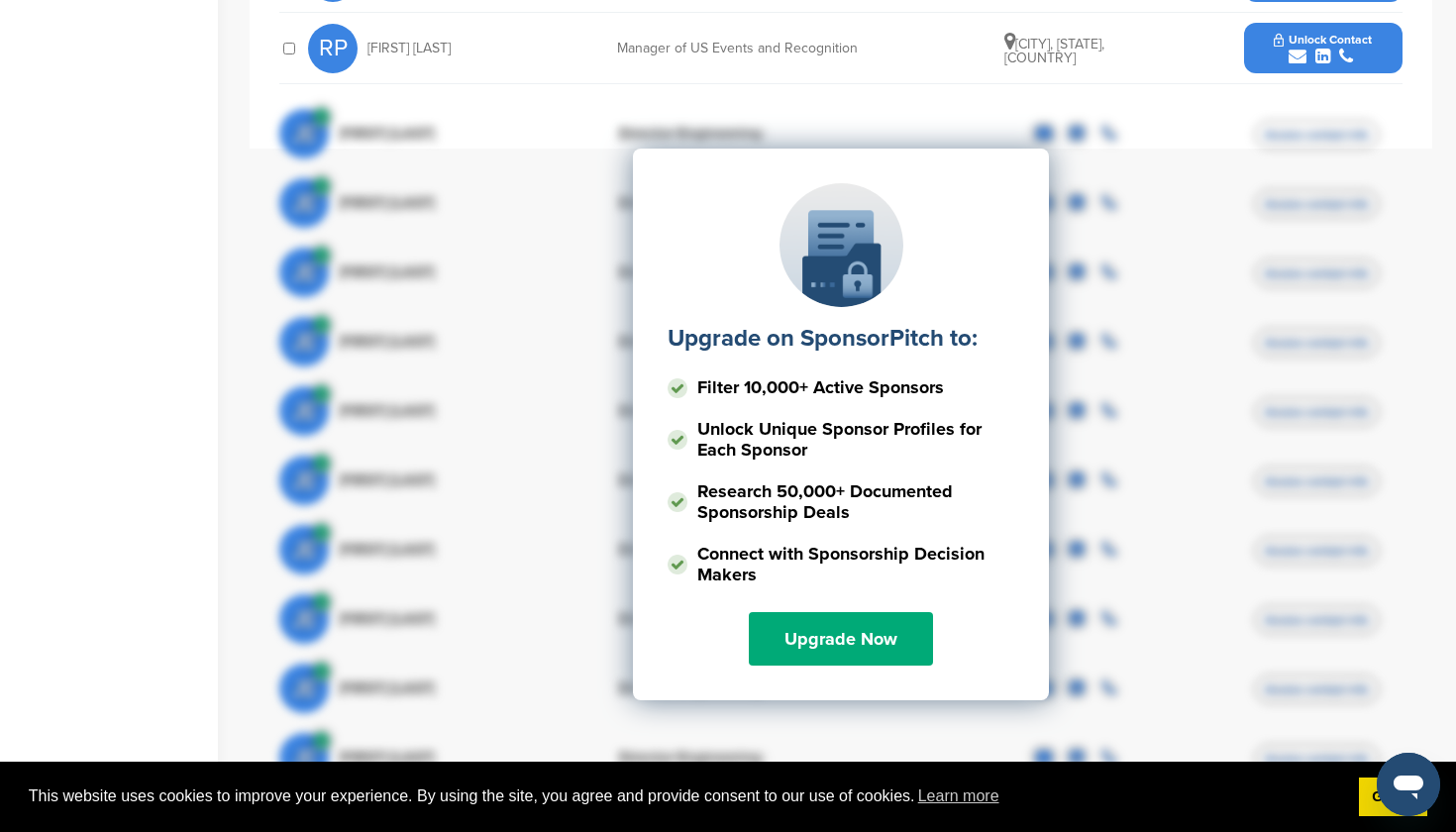 scroll, scrollTop: 1100, scrollLeft: 0, axis: vertical 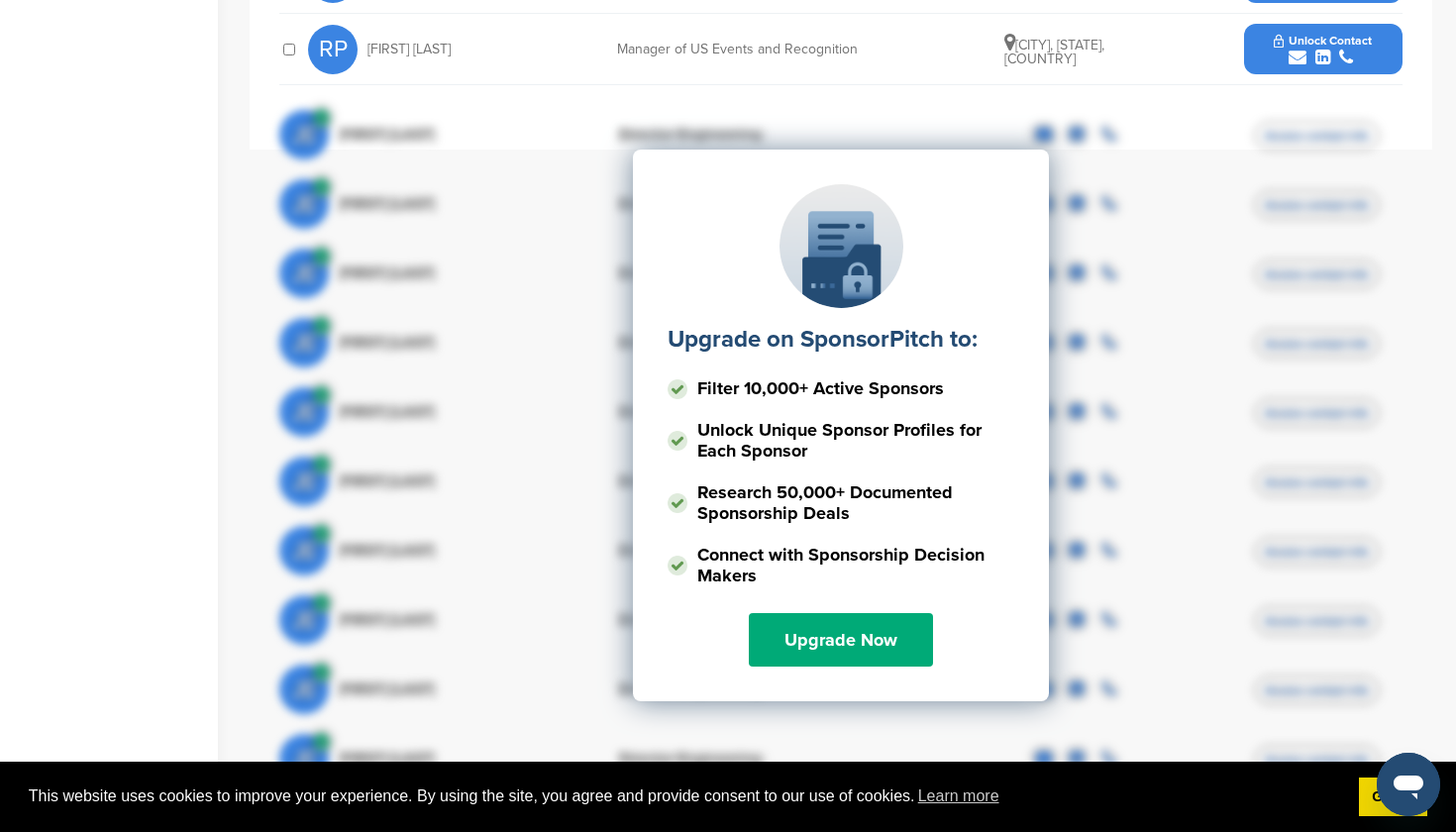 click on "Upgrade on SponsorPitch to:
Filter 10,000+ Active Sponsors
Unlock Unique Sponsor Profiles for Each Sponsor
Research 50,000+ Documented Sponsorship Deals
Connect with Sponsorship Decision Makers
Upgrade Now" at bounding box center (841, 348) 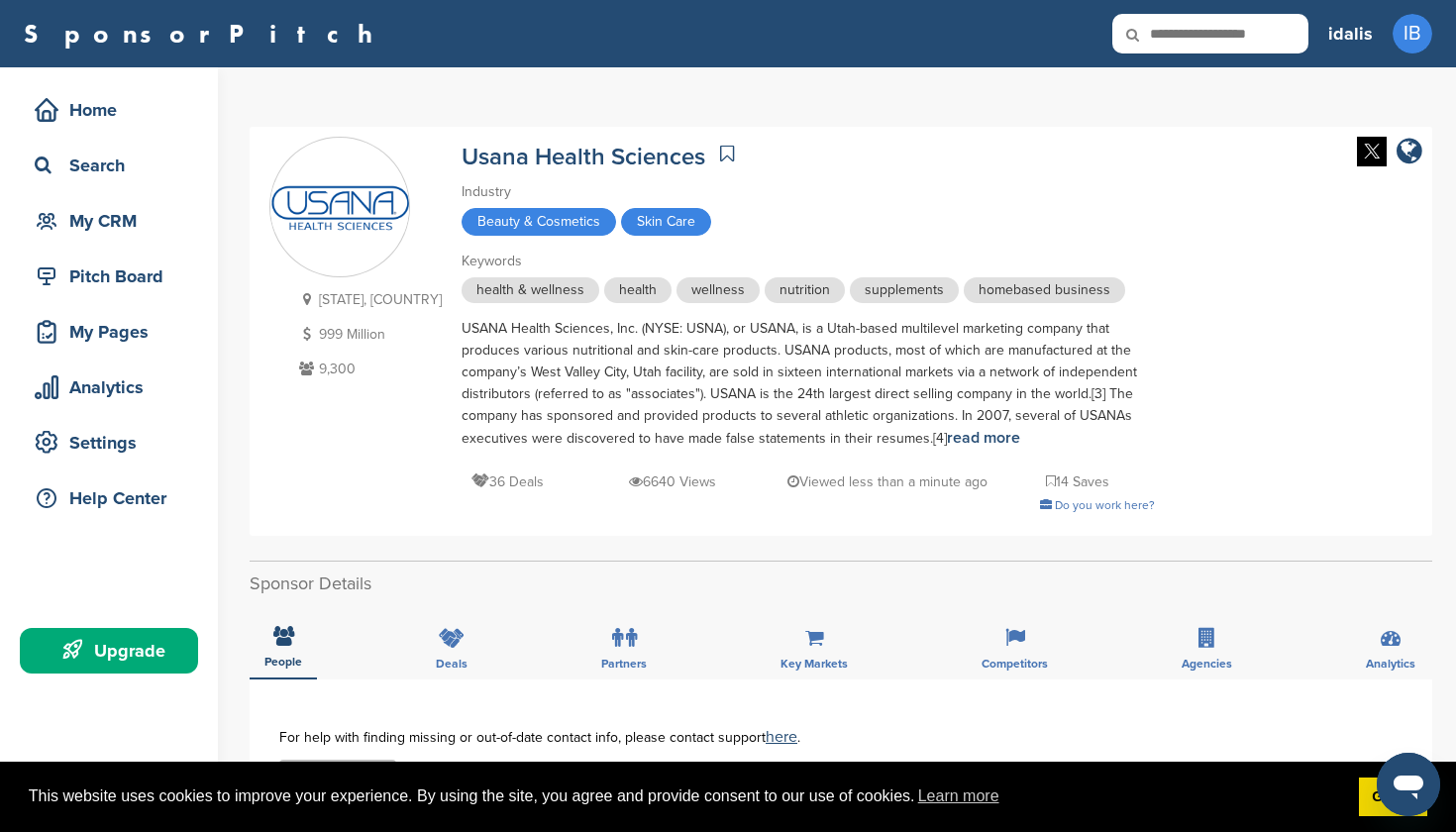 scroll, scrollTop: 0, scrollLeft: 0, axis: both 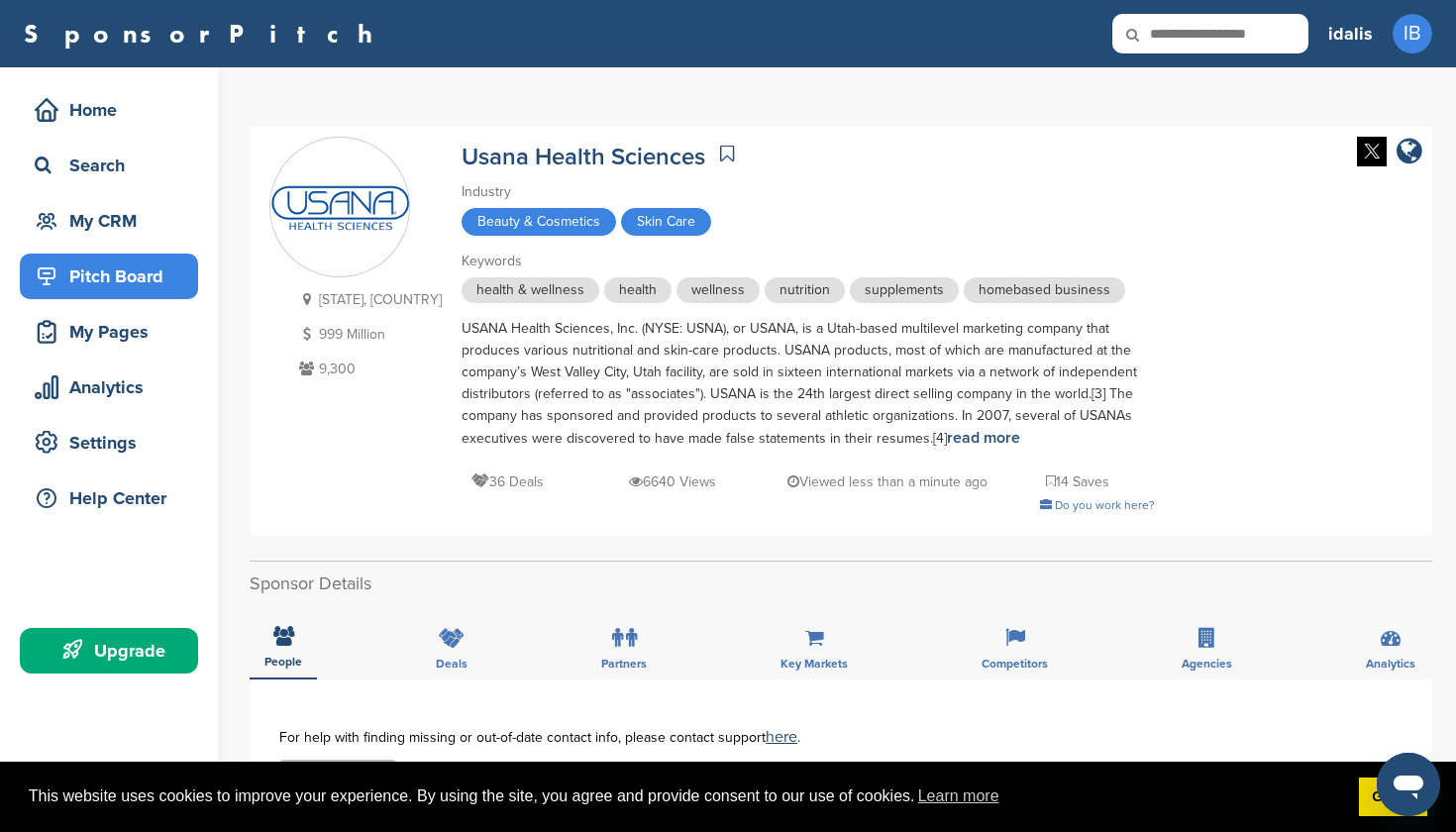 click on "Pitch Board" at bounding box center [114, 276] 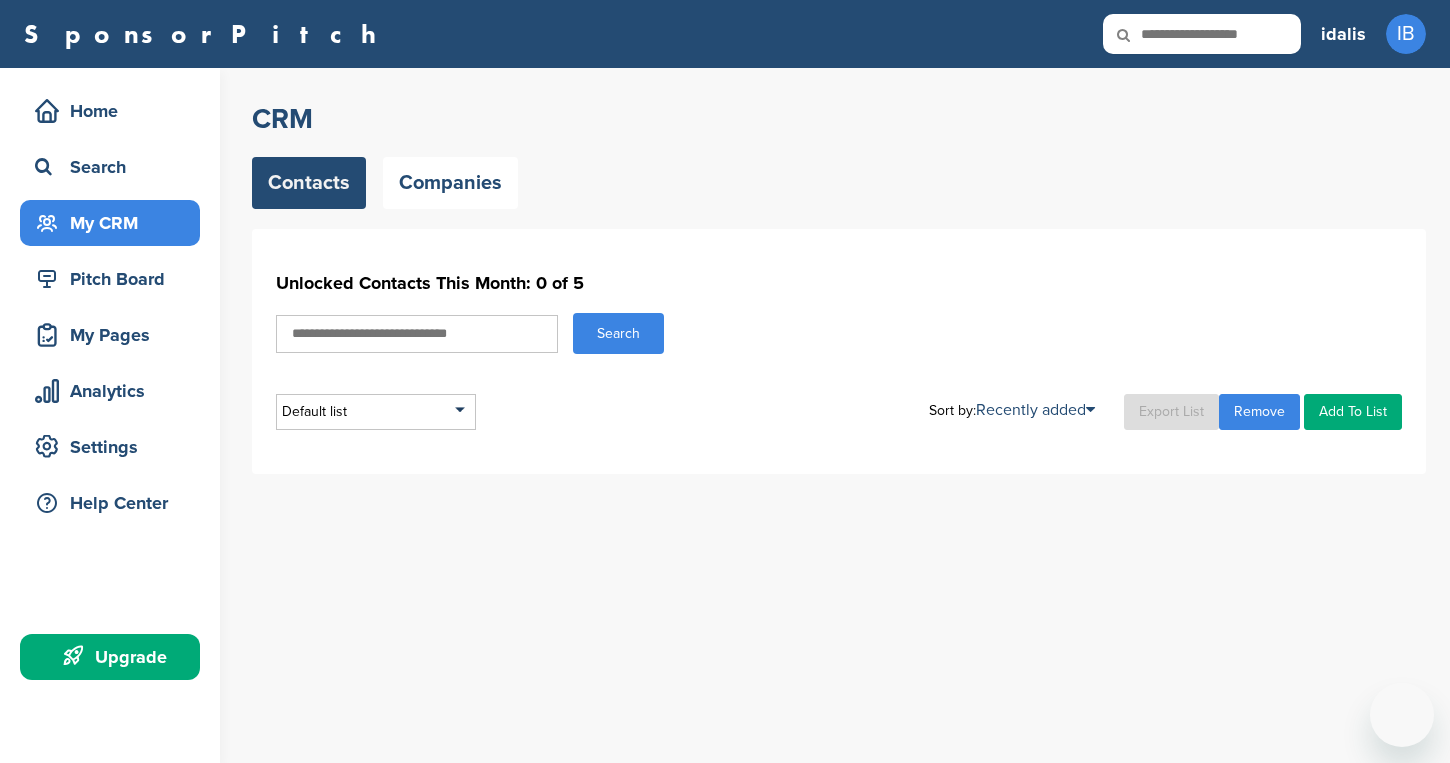 scroll, scrollTop: 0, scrollLeft: 0, axis: both 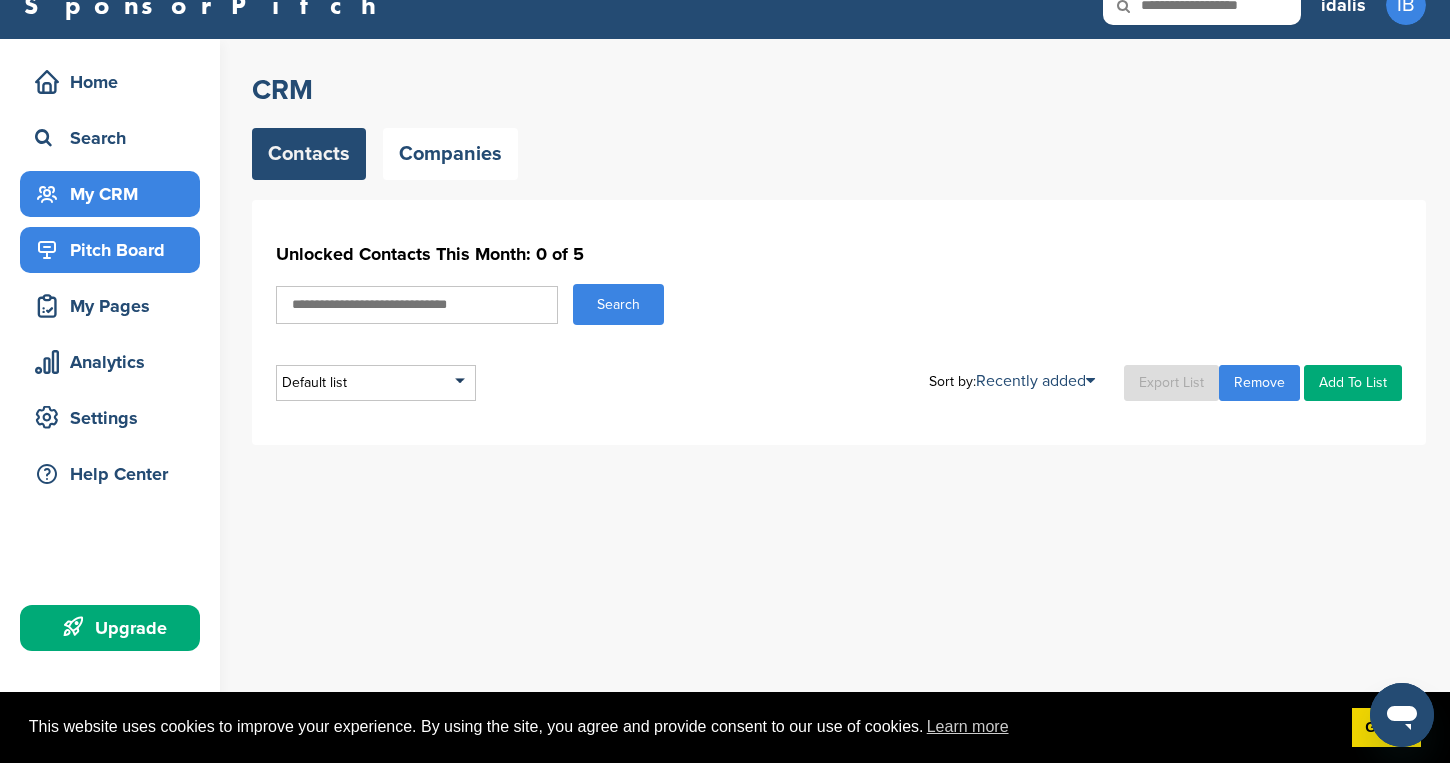 click on "Pitch Board" at bounding box center (115, 250) 